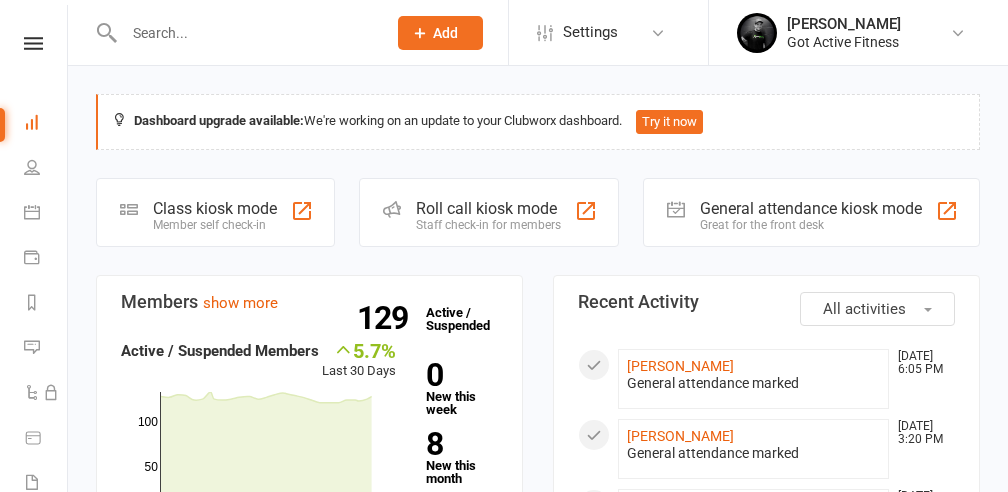 scroll, scrollTop: 0, scrollLeft: 0, axis: both 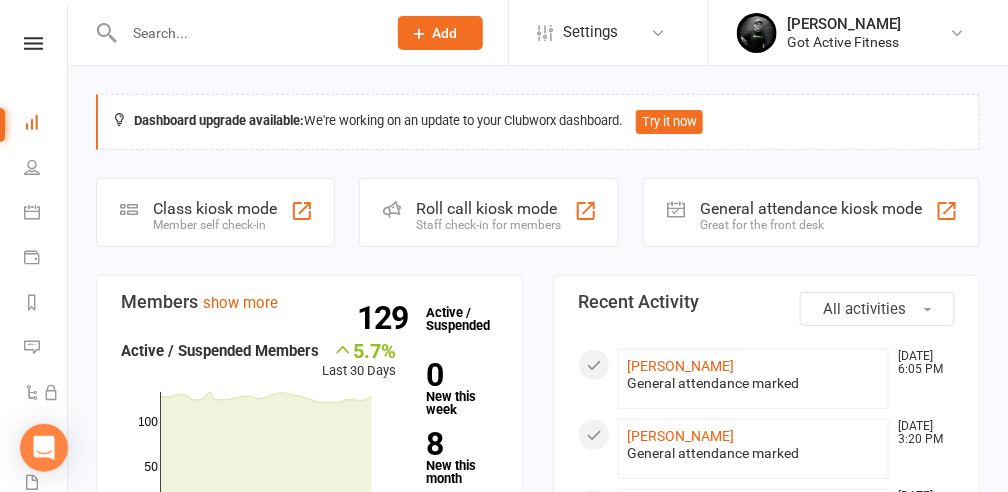 click at bounding box center (245, 33) 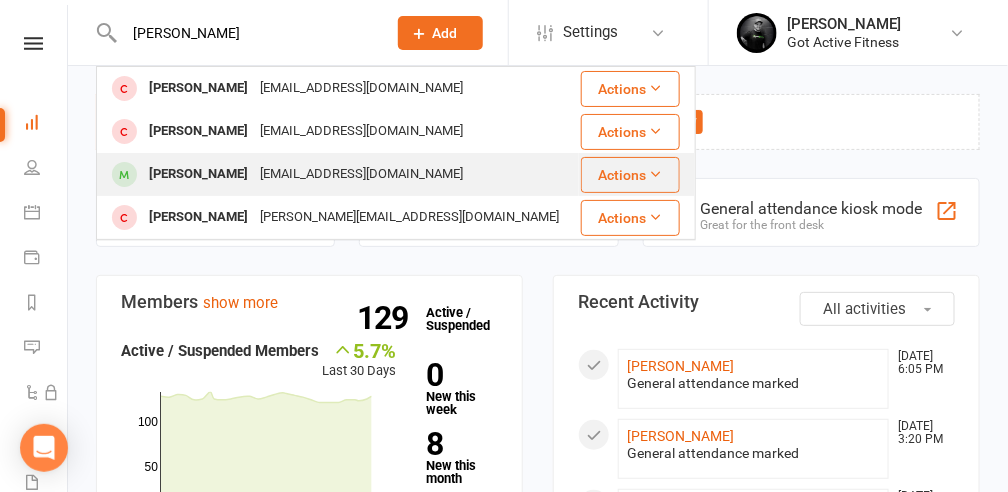 type on "[PERSON_NAME]" 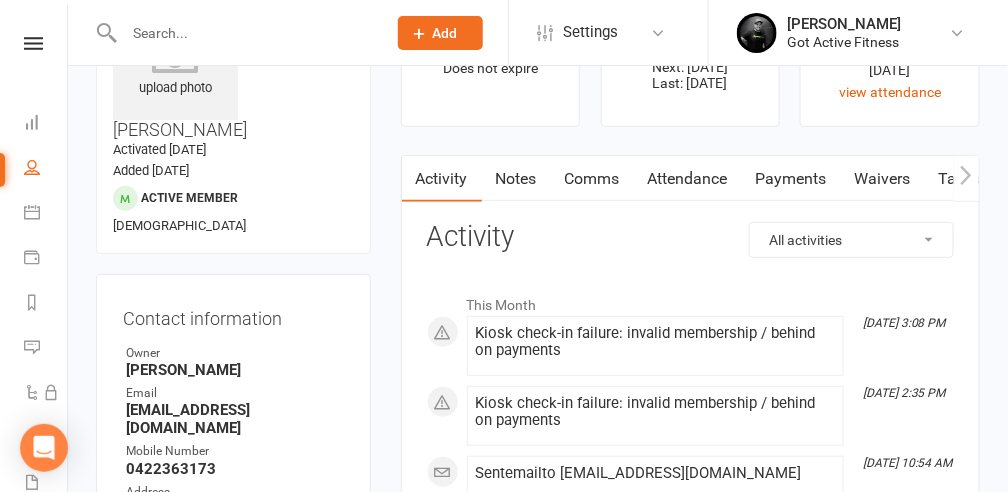 scroll, scrollTop: 133, scrollLeft: 0, axis: vertical 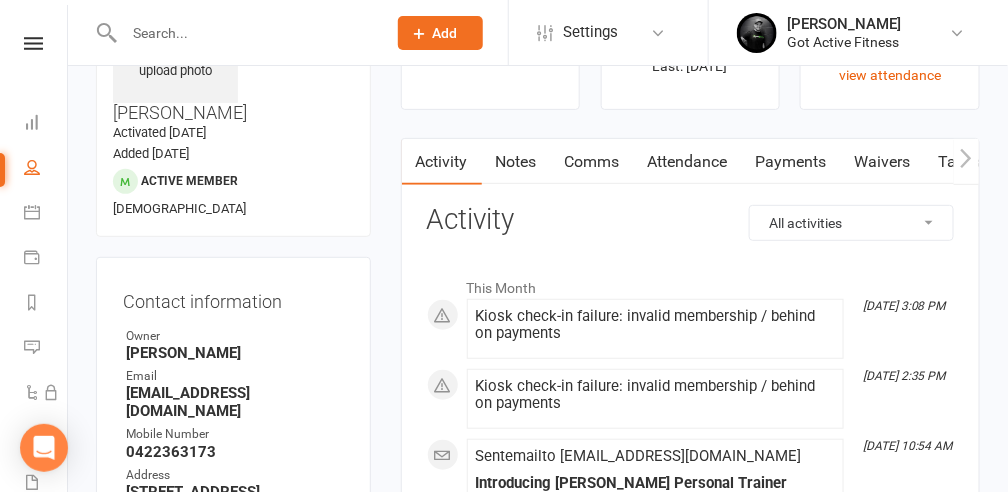 drag, startPoint x: 782, startPoint y: 161, endPoint x: 529, endPoint y: 252, distance: 268.868 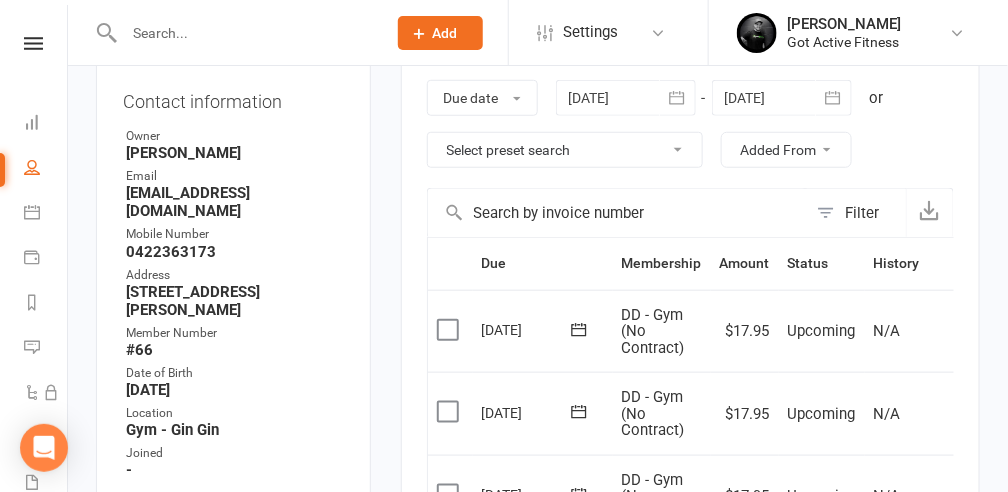 scroll, scrollTop: 200, scrollLeft: 0, axis: vertical 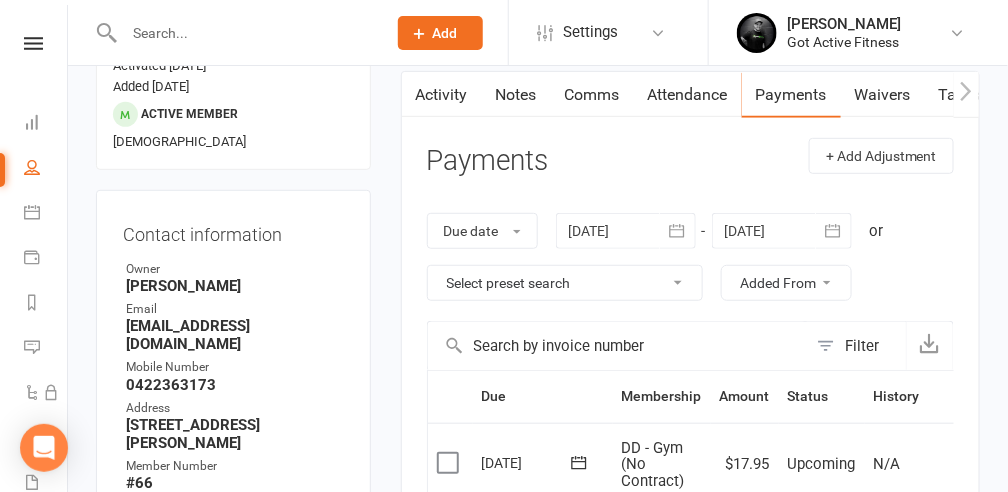 click on "Comms" at bounding box center [592, 95] 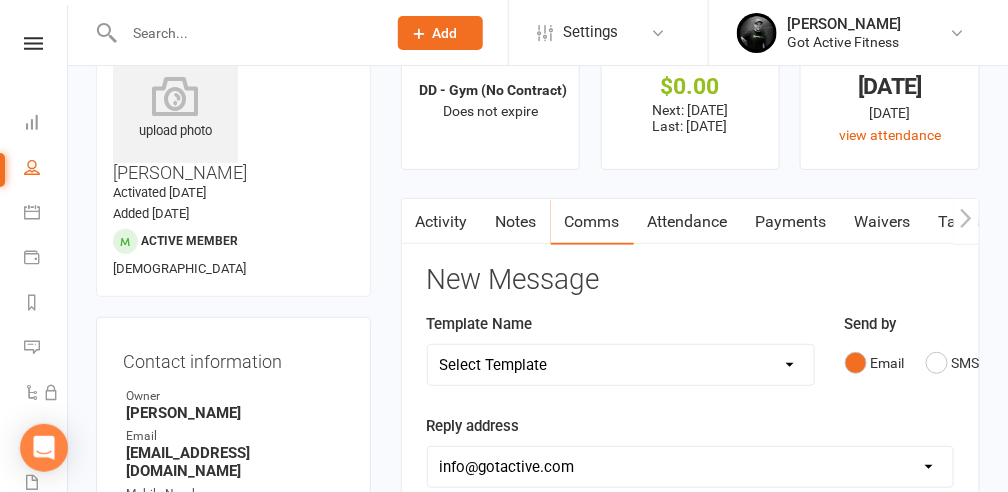scroll, scrollTop: 66, scrollLeft: 0, axis: vertical 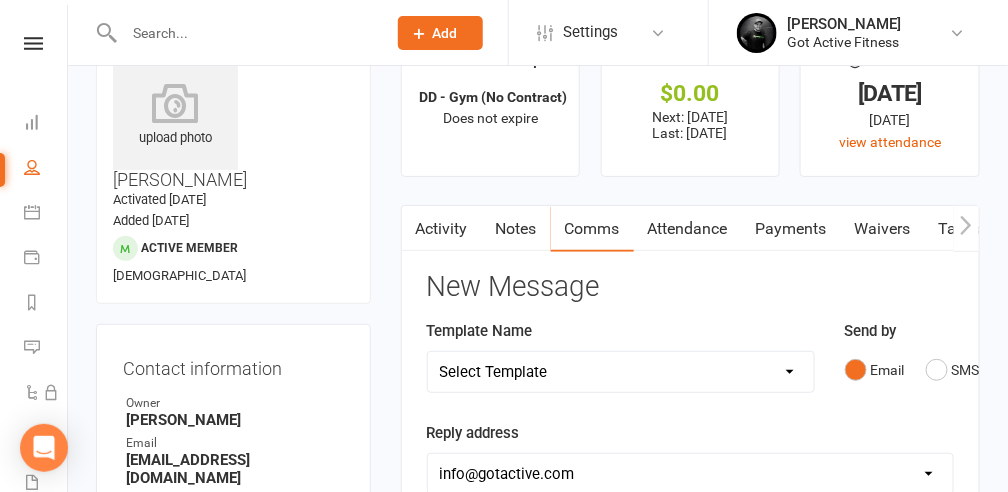 click on "Activity" at bounding box center [442, 229] 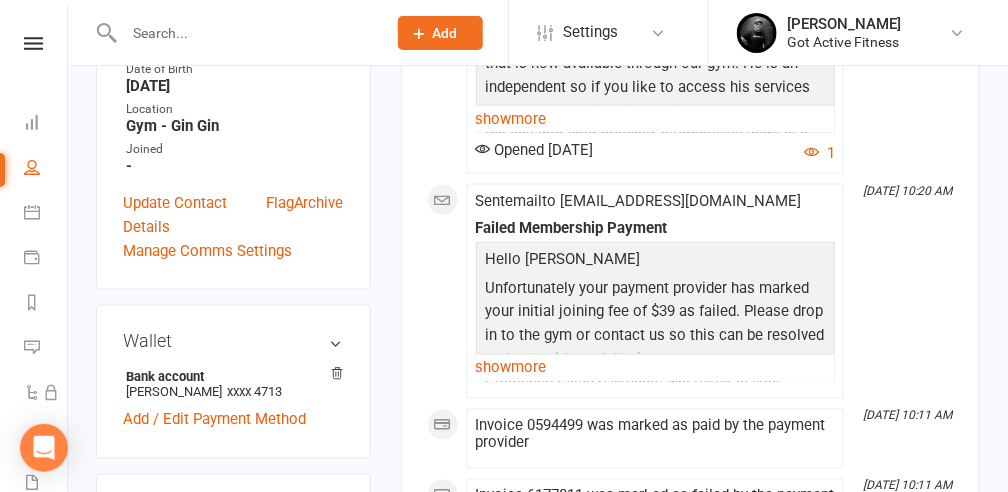 scroll, scrollTop: 666, scrollLeft: 0, axis: vertical 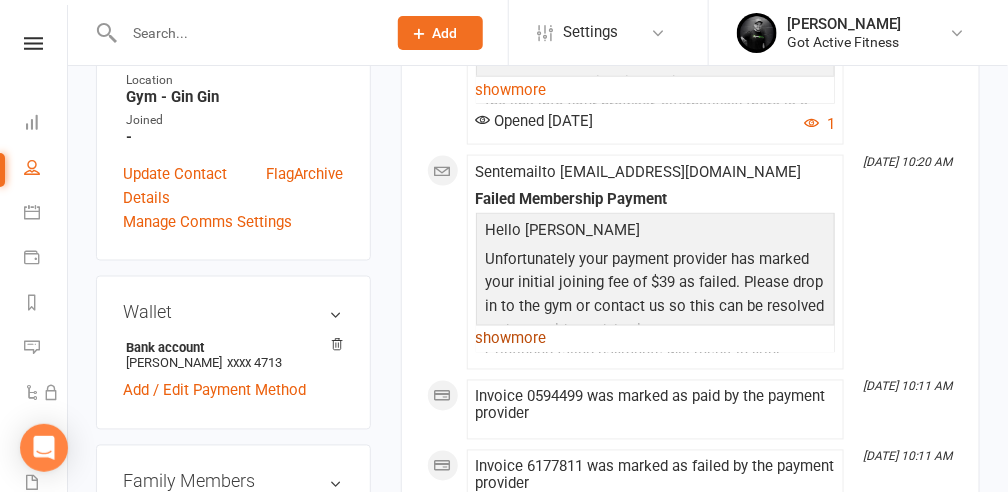 click on "show  more" 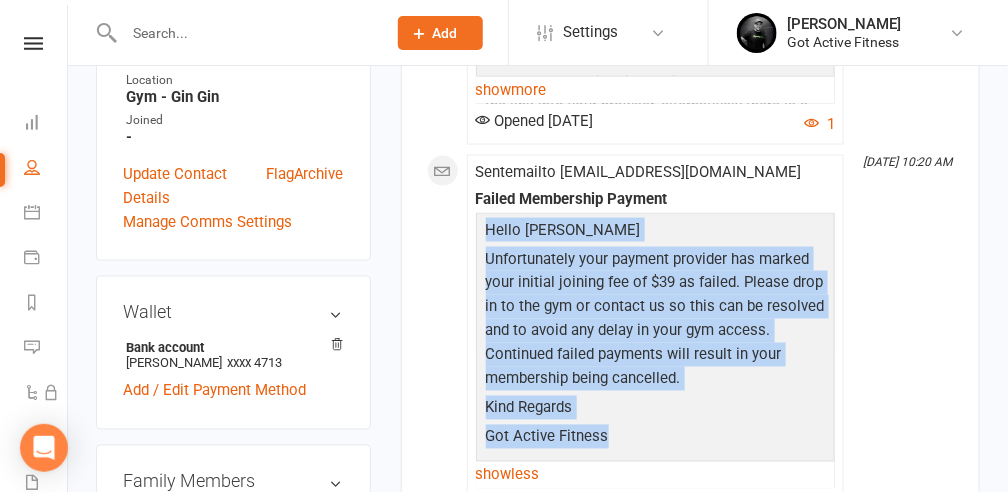 drag, startPoint x: 612, startPoint y: 430, endPoint x: 501, endPoint y: 228, distance: 230.48862 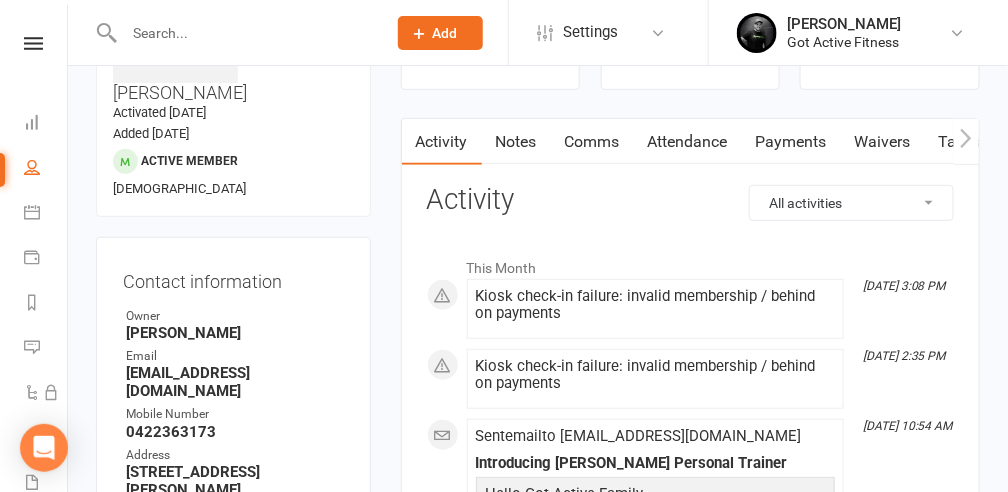 scroll, scrollTop: 133, scrollLeft: 0, axis: vertical 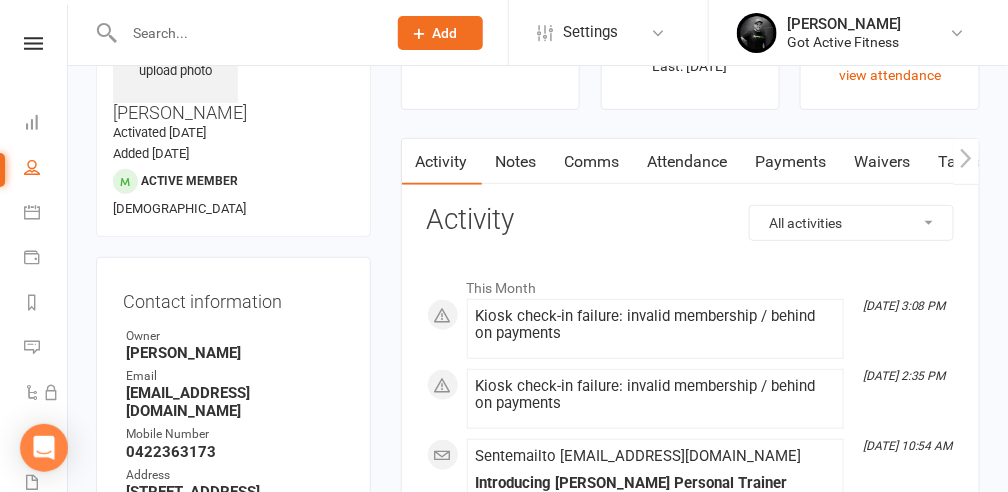 click on "Comms" at bounding box center (592, 162) 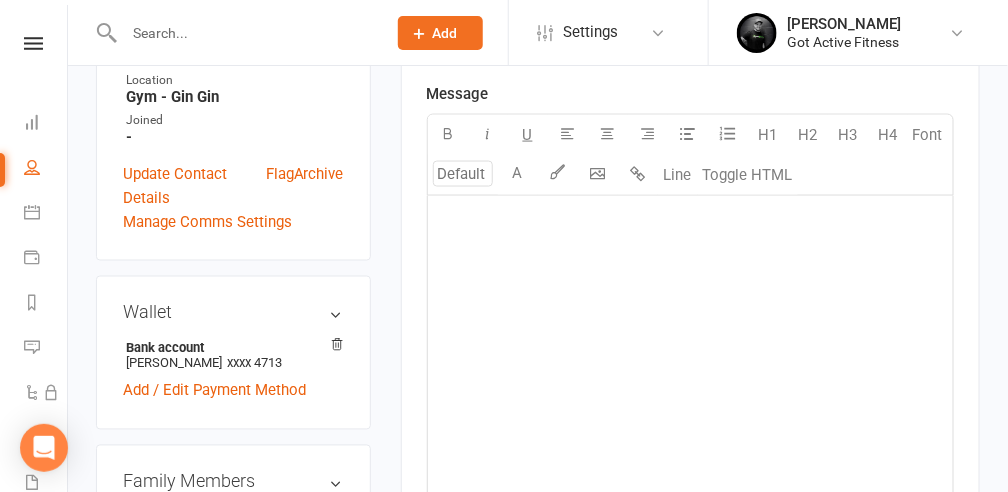 scroll, scrollTop: 666, scrollLeft: 0, axis: vertical 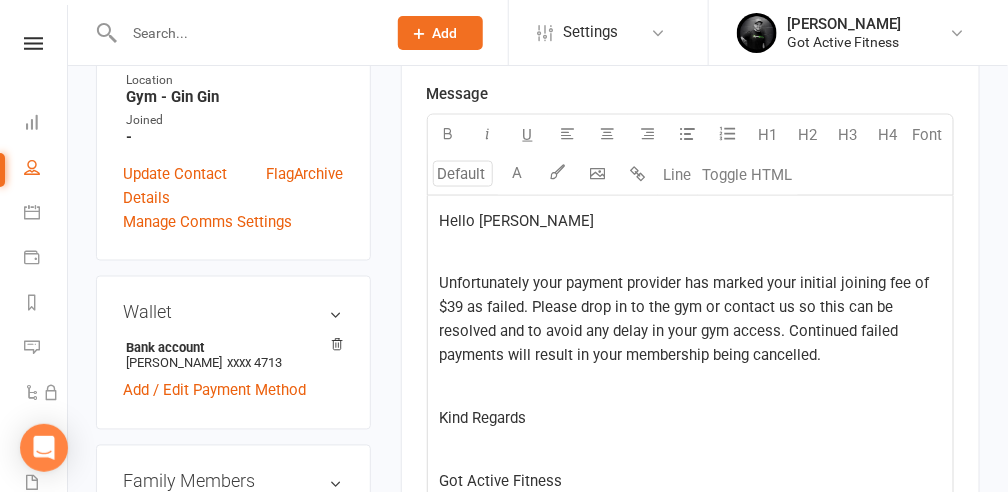 click on "Hello [PERSON_NAME] ﻿ Unfortunately your payment provider has marked your initial joining fee of $39 as failed. Please drop in to the gym or contact us so this can be resolved and to avoid any delay in your gym access. Continued failed payments will result in your membership being cancelled. ﻿ Kind Regards ﻿ Got Active Fitness" 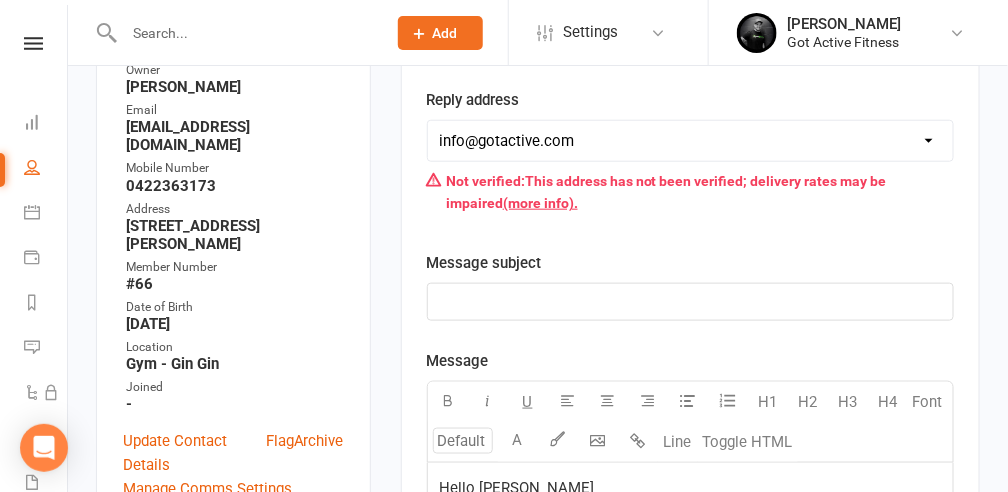 scroll, scrollTop: 400, scrollLeft: 0, axis: vertical 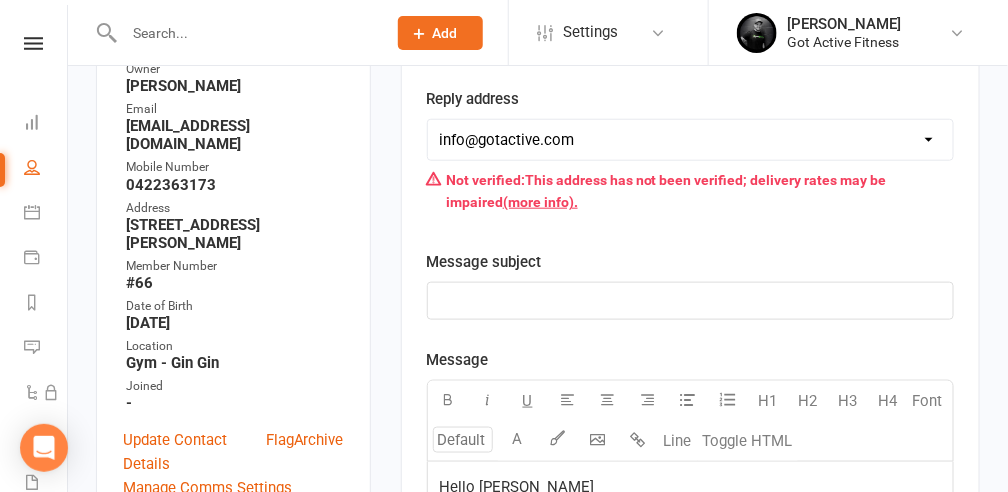 click on "Message subject" 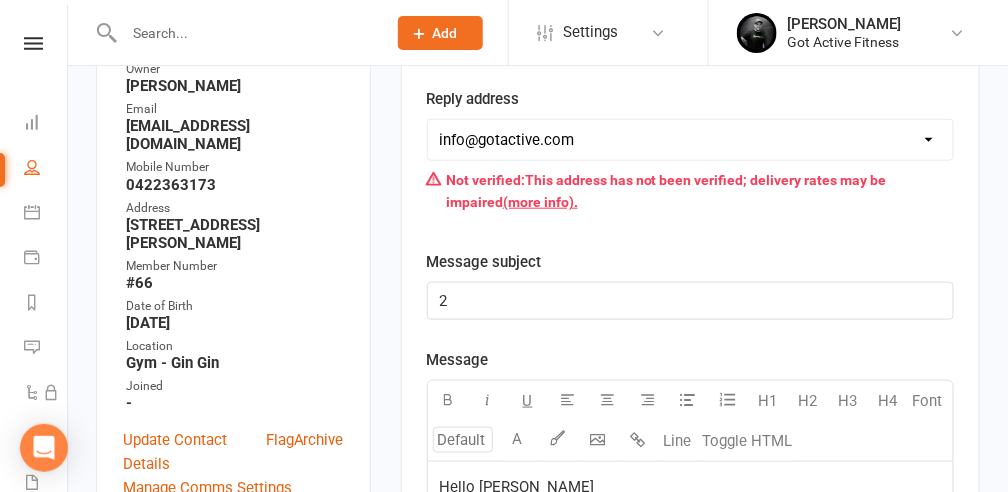 type 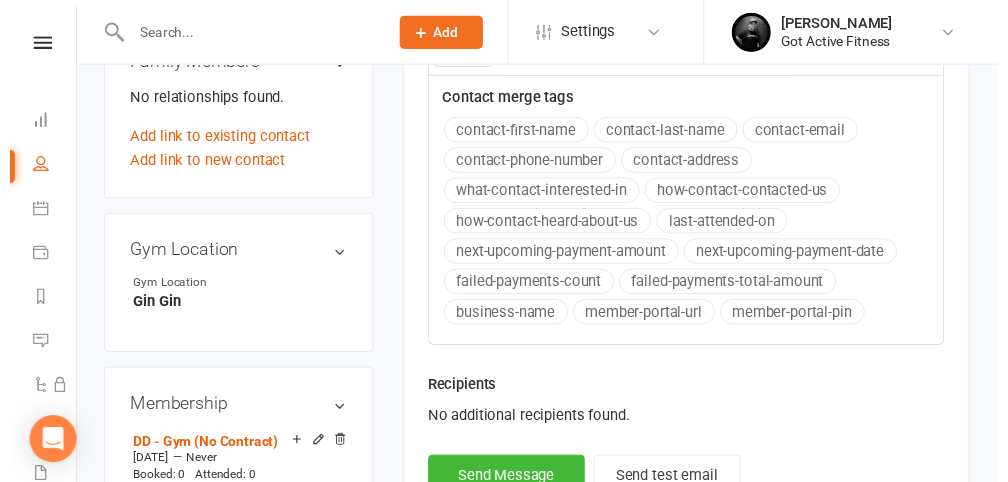 scroll, scrollTop: 1200, scrollLeft: 0, axis: vertical 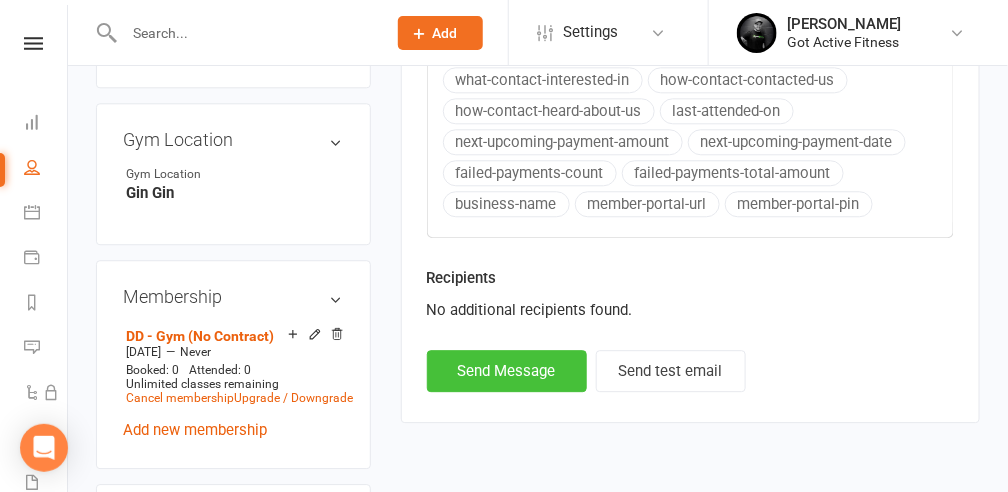 click on "Send Message" at bounding box center (507, 371) 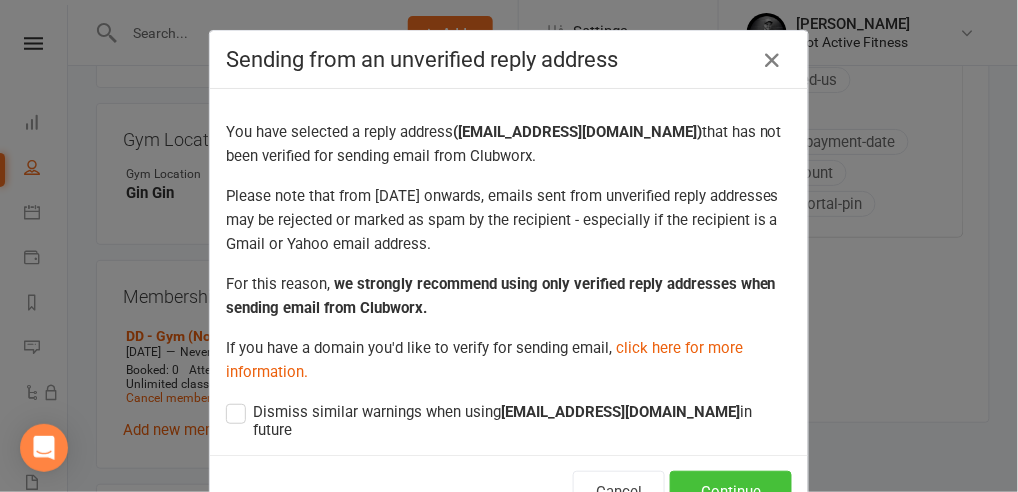 click on "Continue" at bounding box center [731, 492] 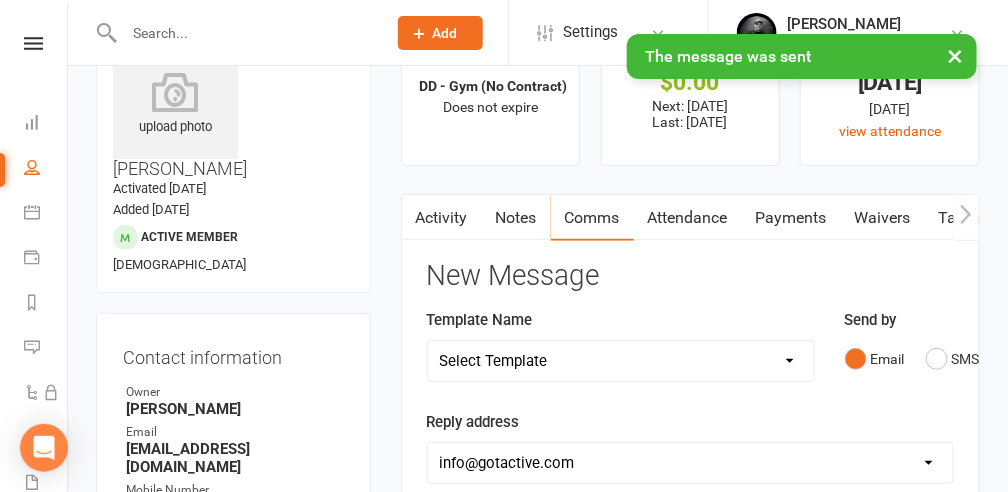 scroll, scrollTop: 0, scrollLeft: 0, axis: both 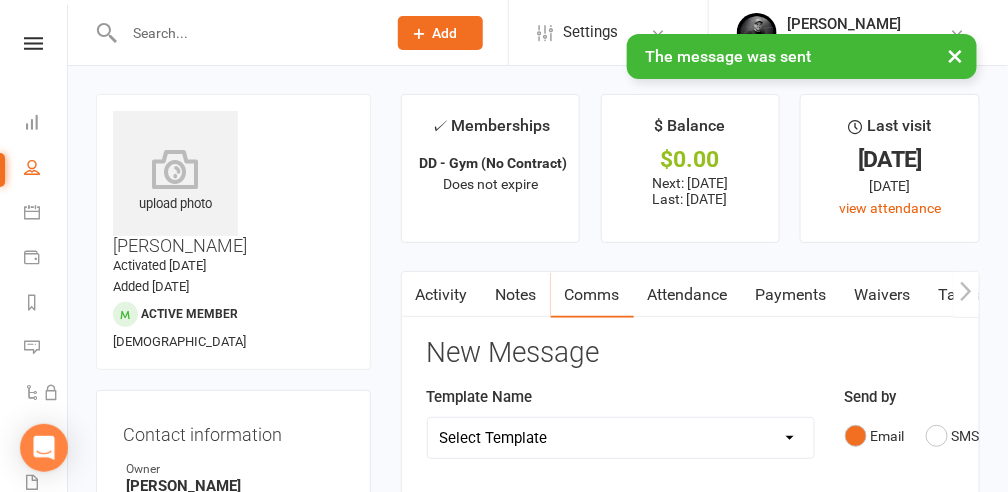 click at bounding box center (245, 33) 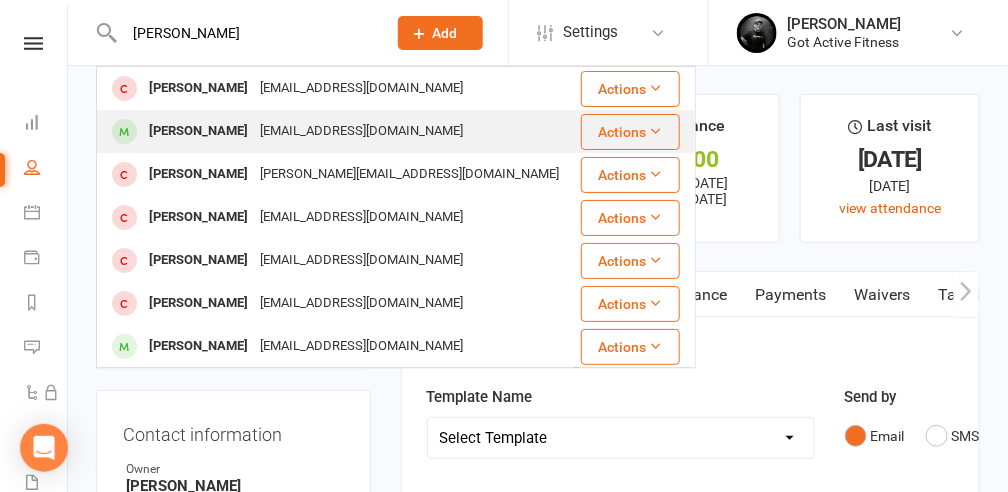 type on "[PERSON_NAME]" 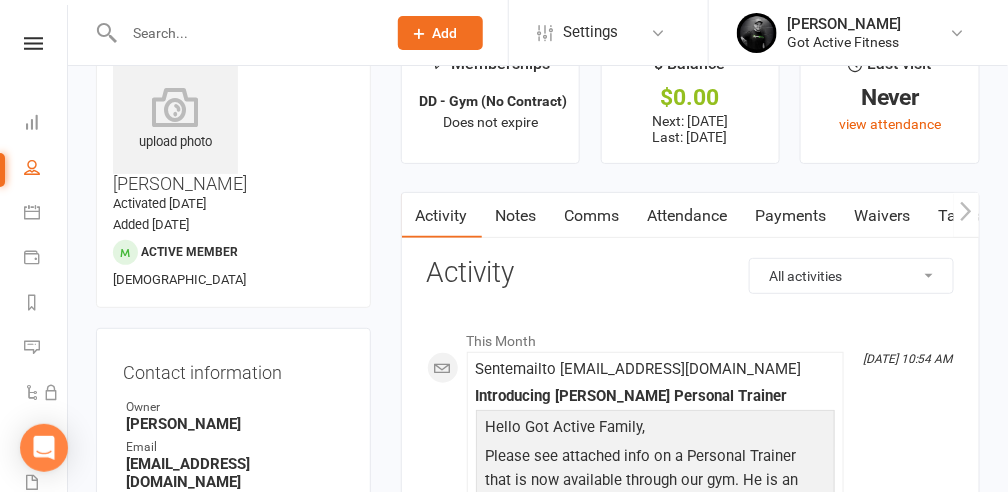 scroll, scrollTop: 133, scrollLeft: 0, axis: vertical 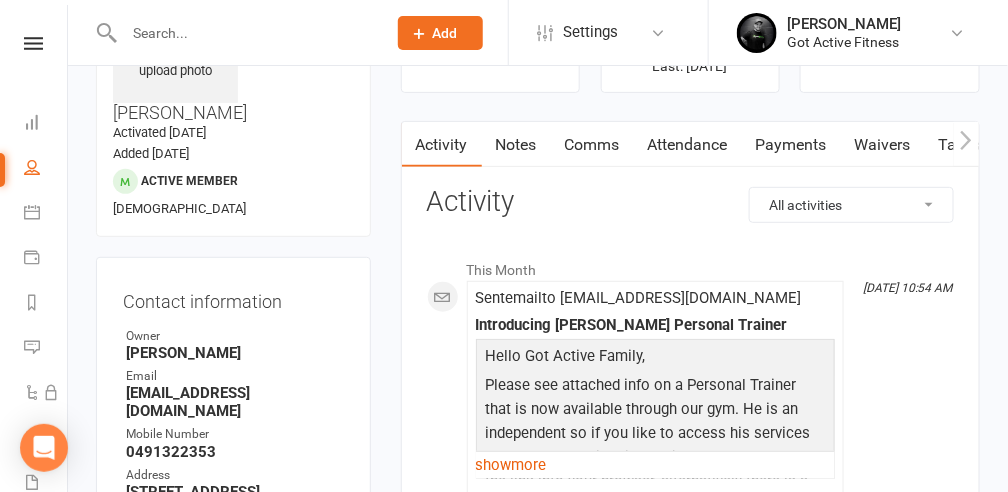 click on "Payments" at bounding box center [791, 145] 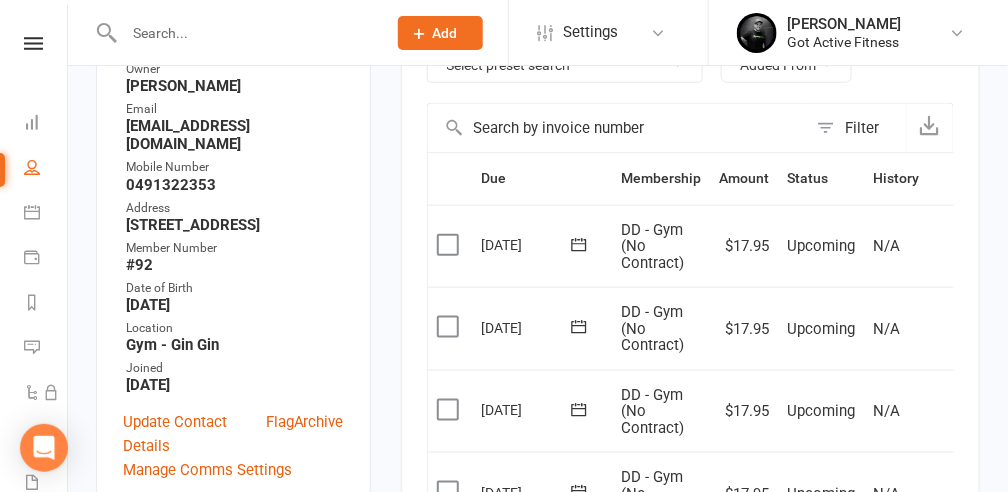 scroll, scrollTop: 0, scrollLeft: 0, axis: both 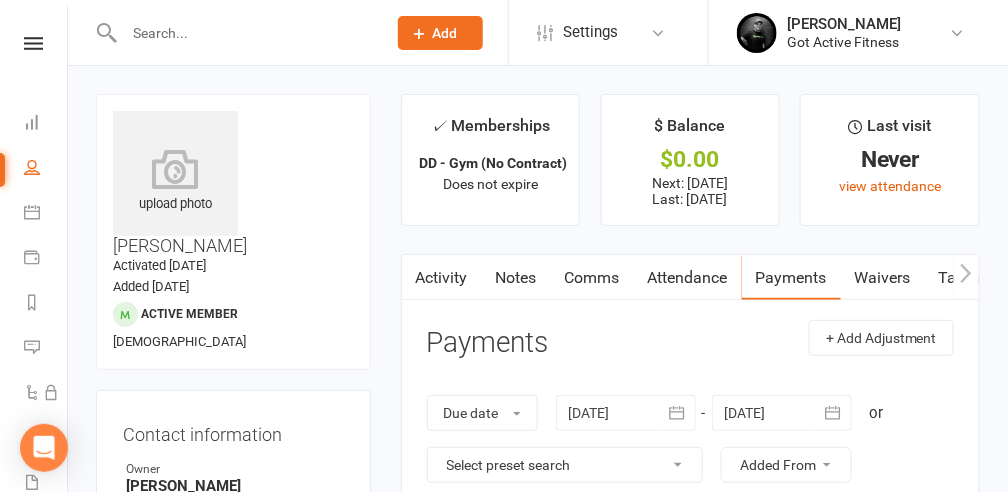 click at bounding box center [245, 33] 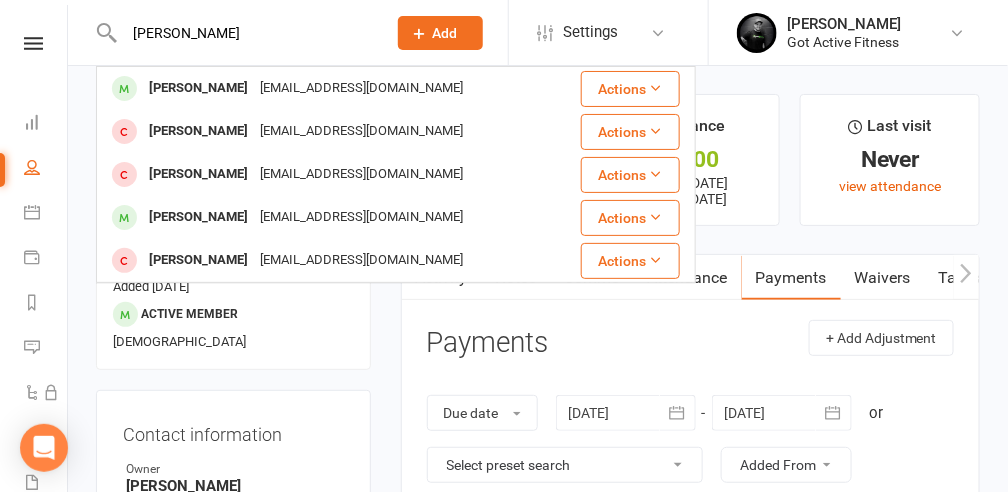 type on "[PERSON_NAME]" 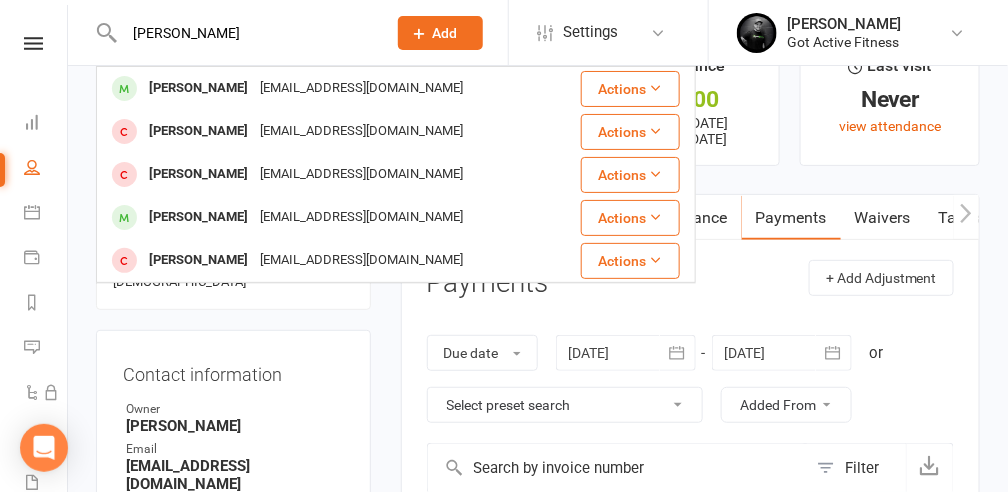 scroll, scrollTop: 133, scrollLeft: 0, axis: vertical 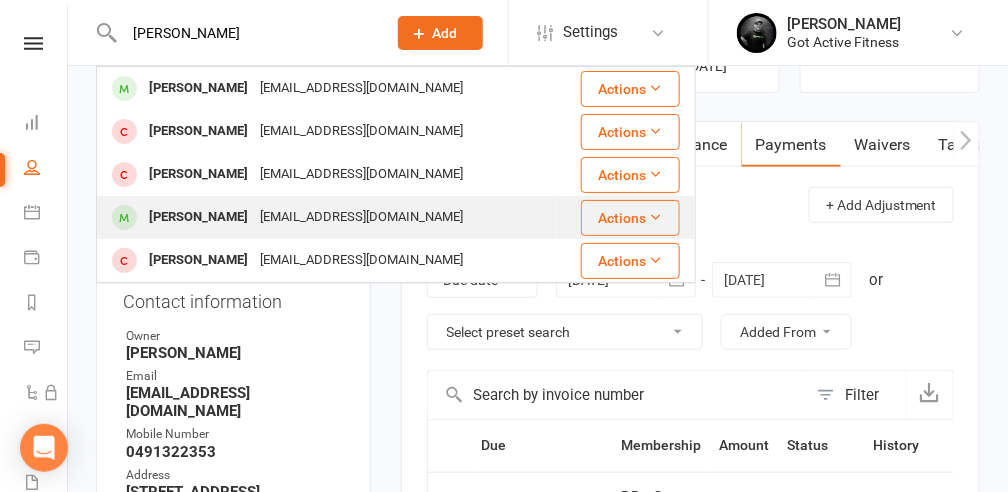 click on "[PERSON_NAME]" at bounding box center [198, 217] 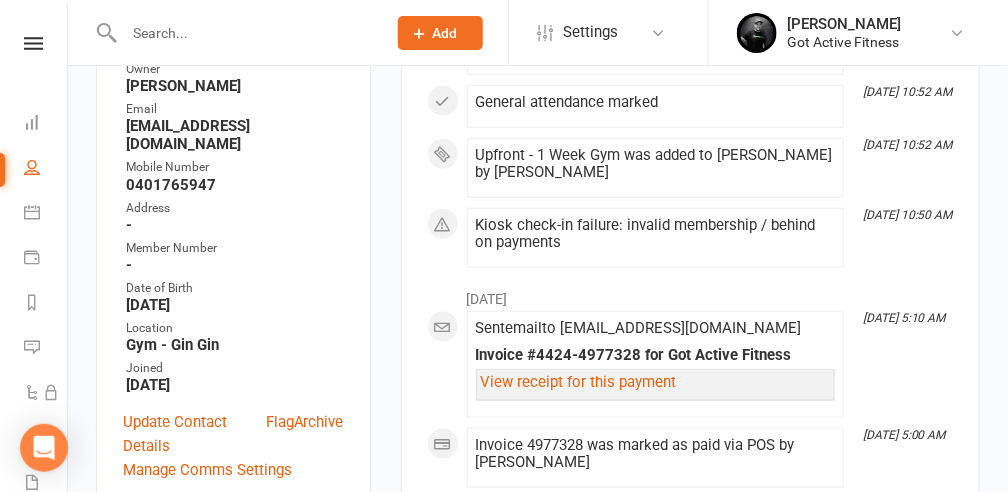 scroll, scrollTop: 0, scrollLeft: 0, axis: both 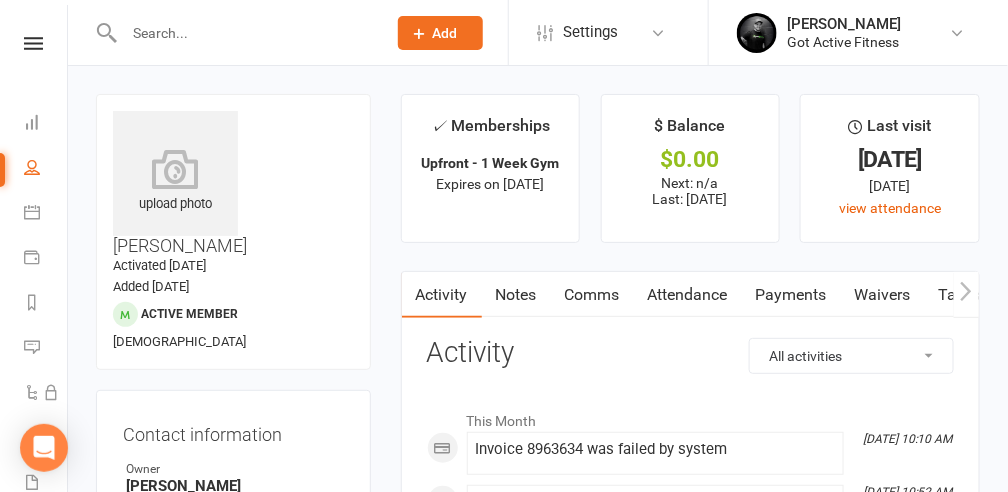 click on "Comms" at bounding box center (592, 295) 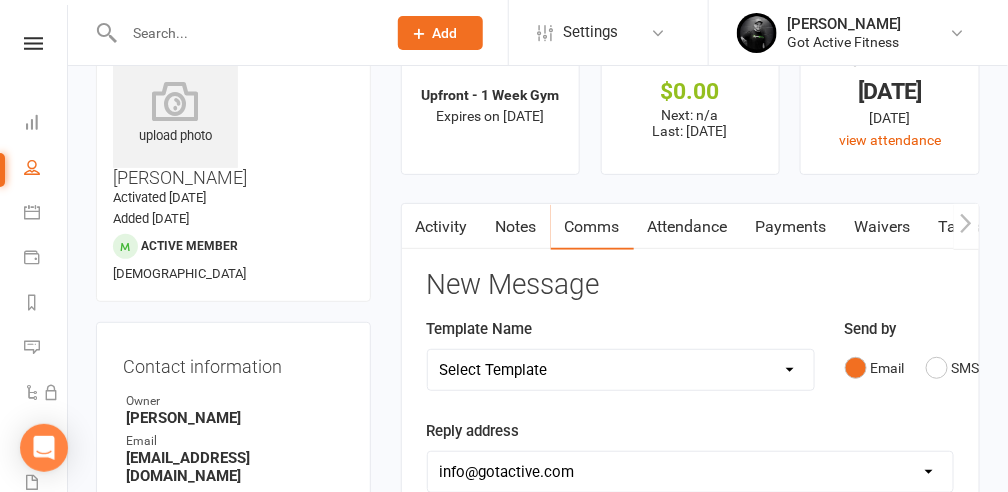 scroll, scrollTop: 133, scrollLeft: 0, axis: vertical 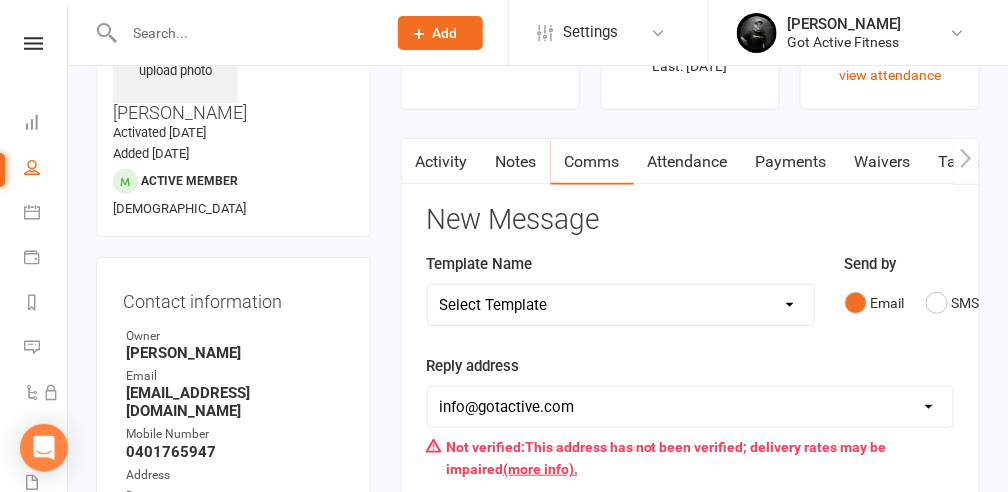 click on "Select Template [SMS] Blank [Email] FAILED PAYMENT email [Email] Failed Payment - FINAL NOTICE [SMS] Failed Payment - FINAL NOTICE (SMS) [SMS] Failed Payment (SMS) [SMS] Cancelled Membership [Email] Cancelled Memebership [Email] Membership due to expire [Email] Previous arrears on account" at bounding box center [621, 305] 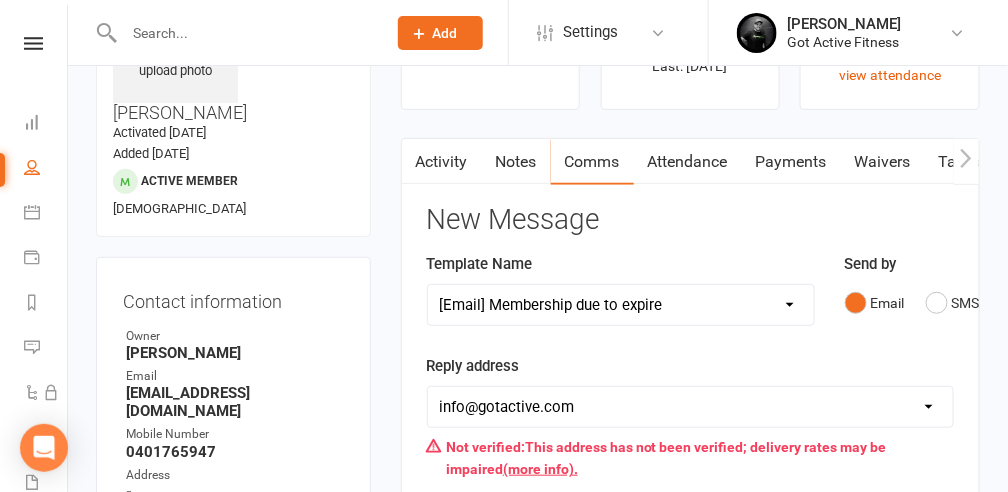 click on "Select Template [SMS] Blank [Email] FAILED PAYMENT email [Email] Failed Payment - FINAL NOTICE [SMS] Failed Payment - FINAL NOTICE (SMS) [SMS] Failed Payment (SMS) [SMS] Cancelled Membership [Email] Cancelled Memebership [Email] Membership due to expire [Email] Previous arrears on account" at bounding box center [621, 305] 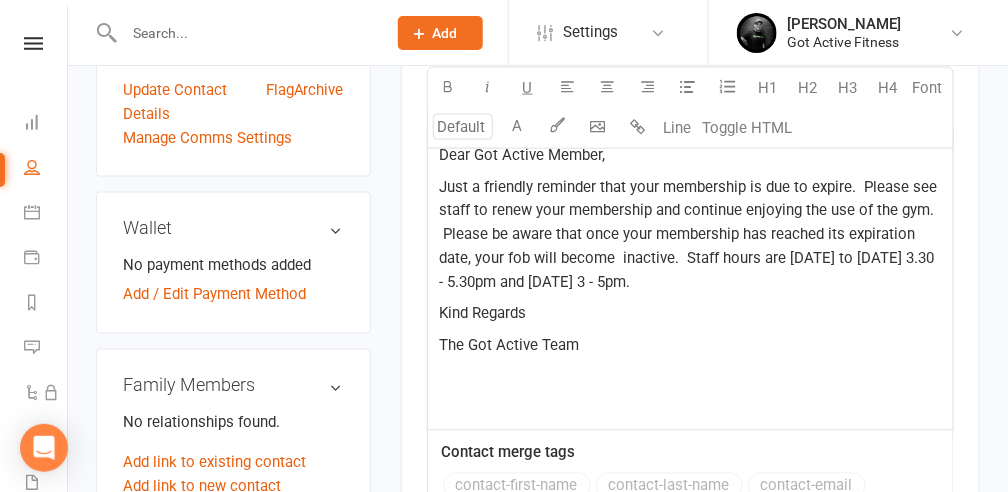 scroll, scrollTop: 733, scrollLeft: 0, axis: vertical 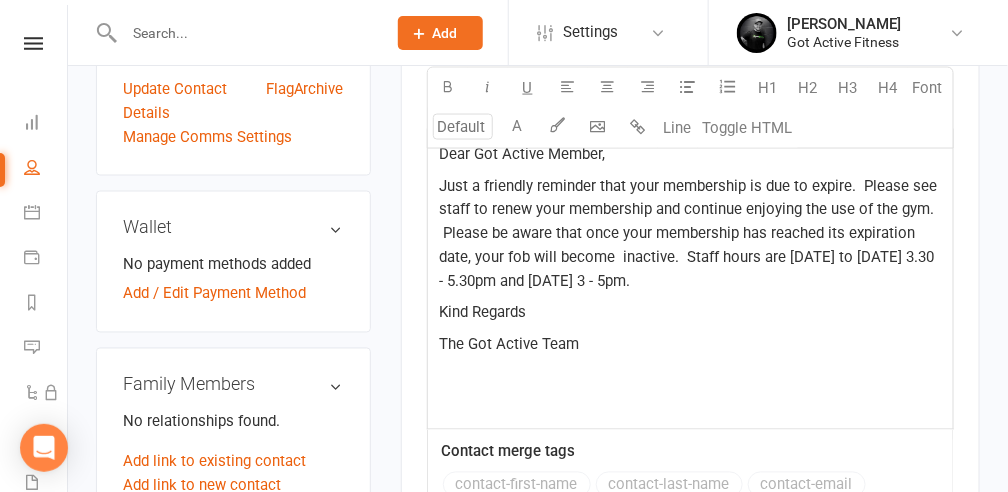 click on "Just a friendly reminder that your membership is due to expire.  Please see staff to renew your membership and continue enjoying the use of the gym.  Please be aware that once your membership has reached its expiration date, your fob will become  inactive.  Staff hours are [DATE] to [DATE] 3.30 - 5.30pm and [DATE] 3 - 5pm." 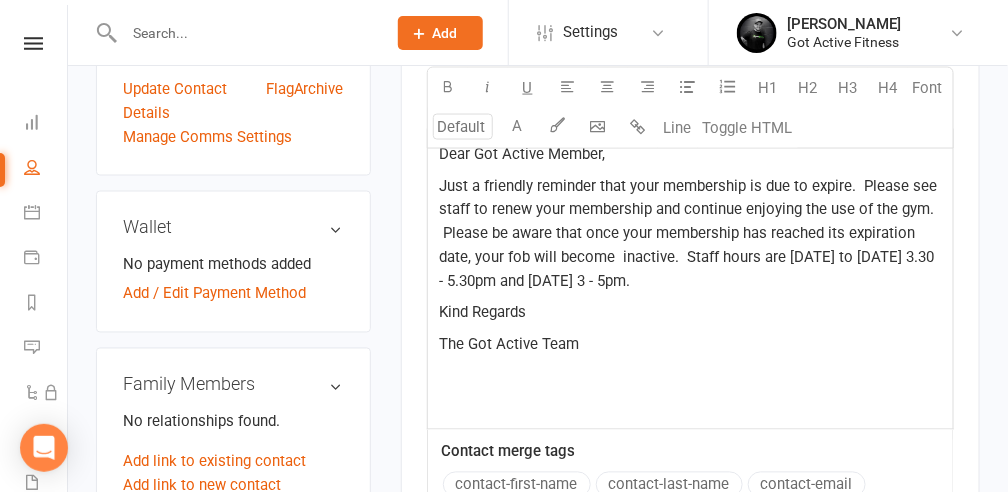 type 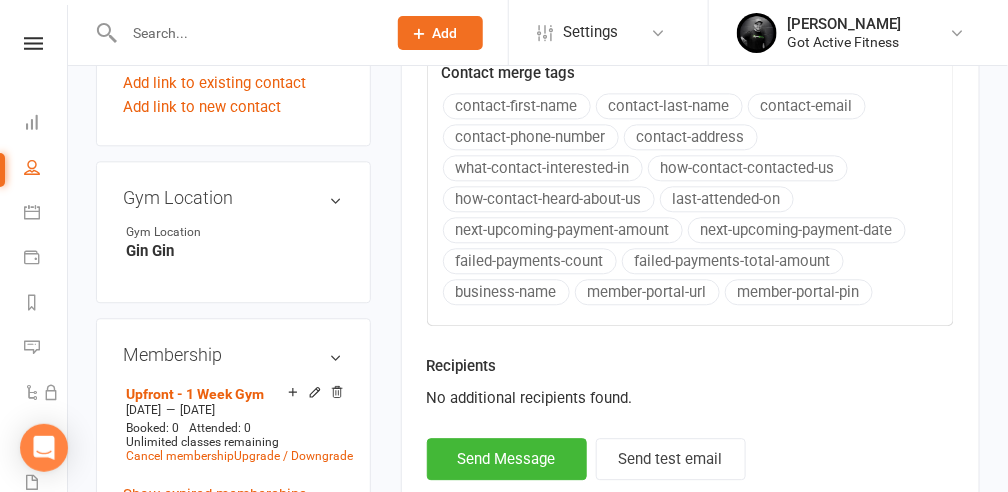 scroll, scrollTop: 1133, scrollLeft: 0, axis: vertical 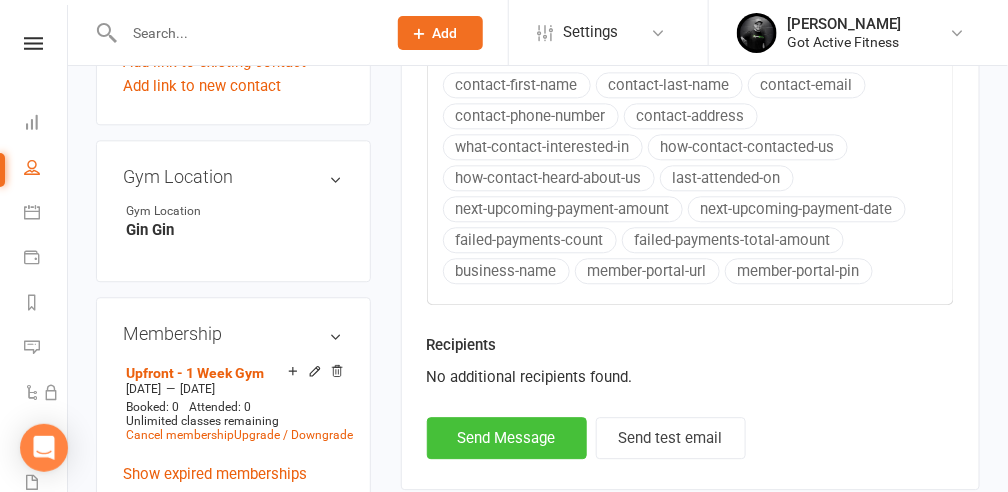 click on "Send Message" at bounding box center (507, 438) 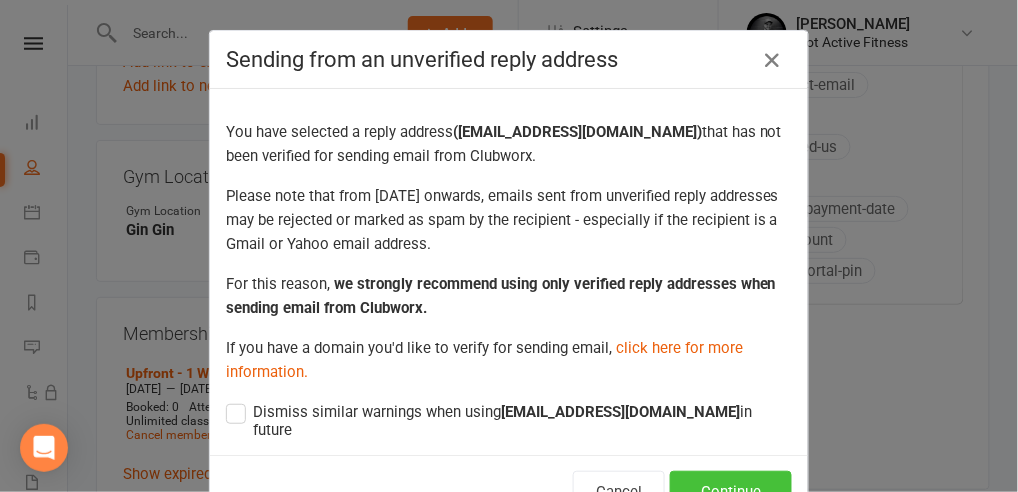click on "Continue" at bounding box center (731, 492) 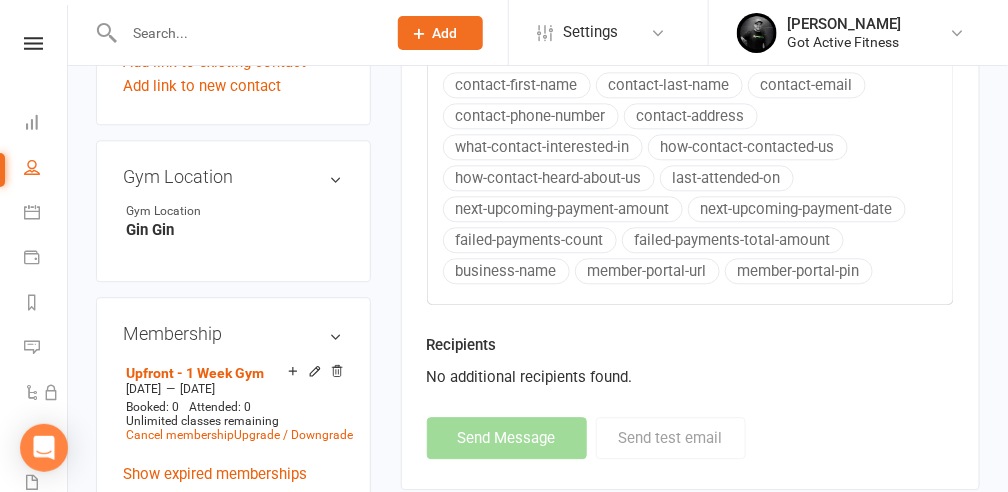 select 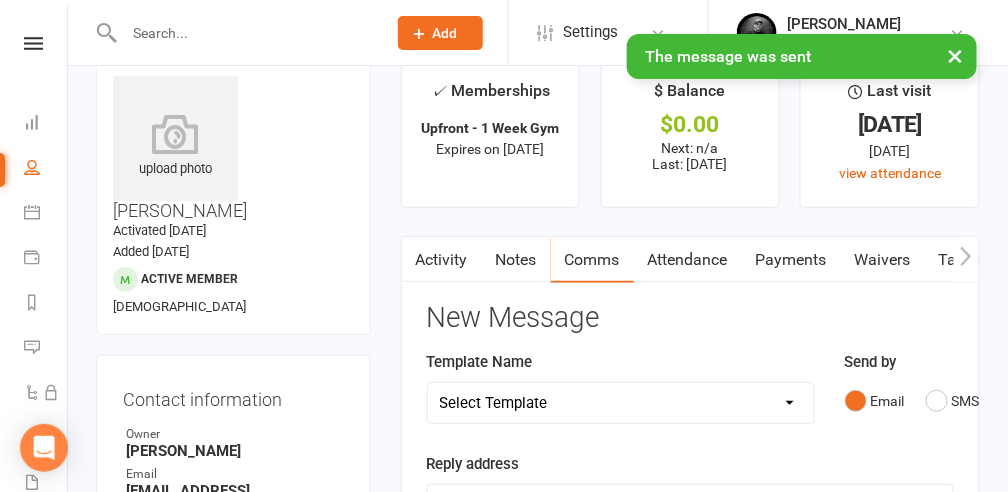 scroll, scrollTop: 66, scrollLeft: 0, axis: vertical 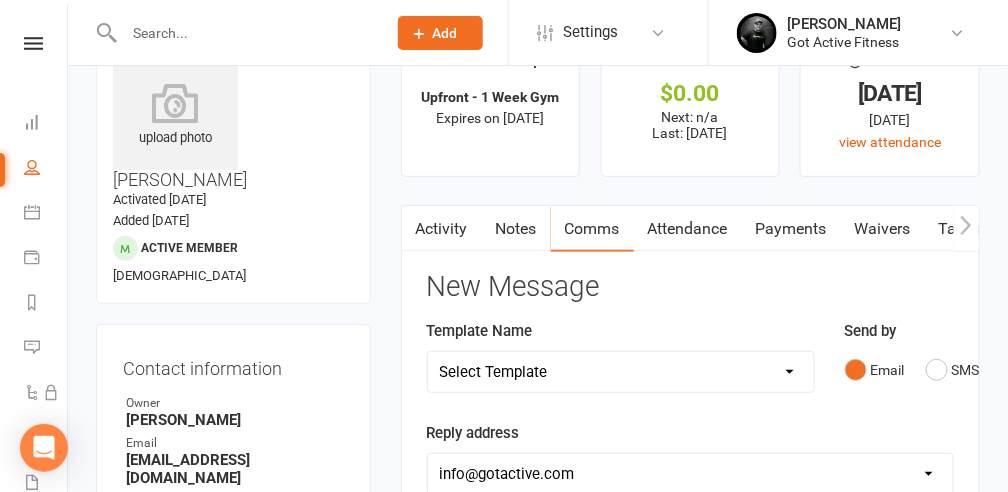 click on "Payments" at bounding box center (791, 229) 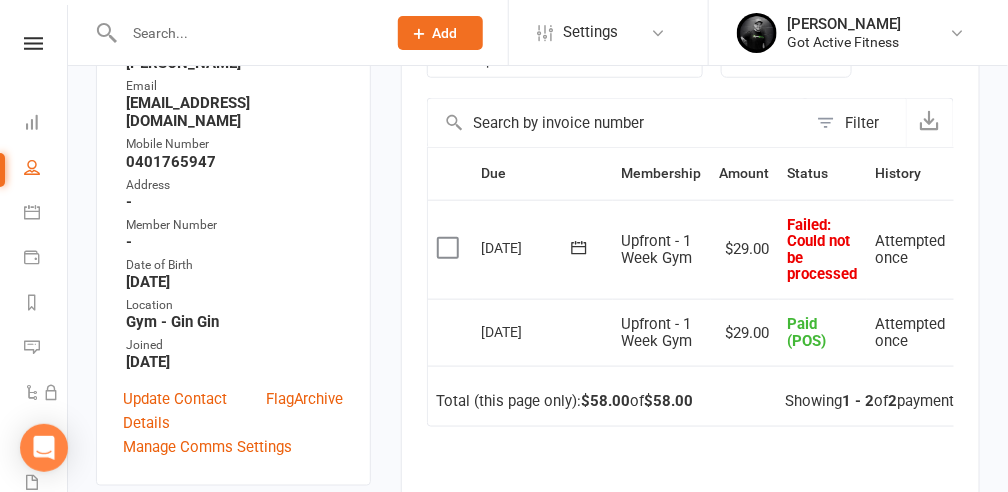scroll, scrollTop: 266, scrollLeft: 0, axis: vertical 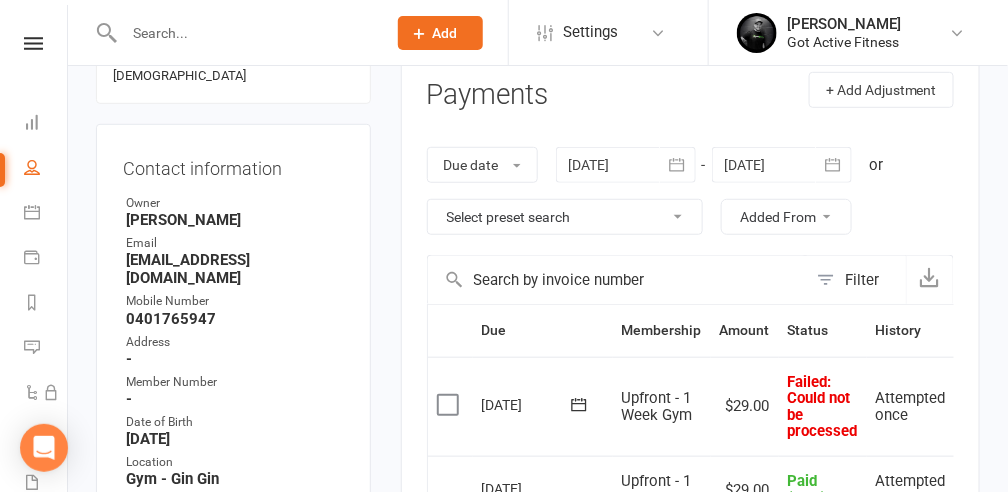 click at bounding box center [450, 405] 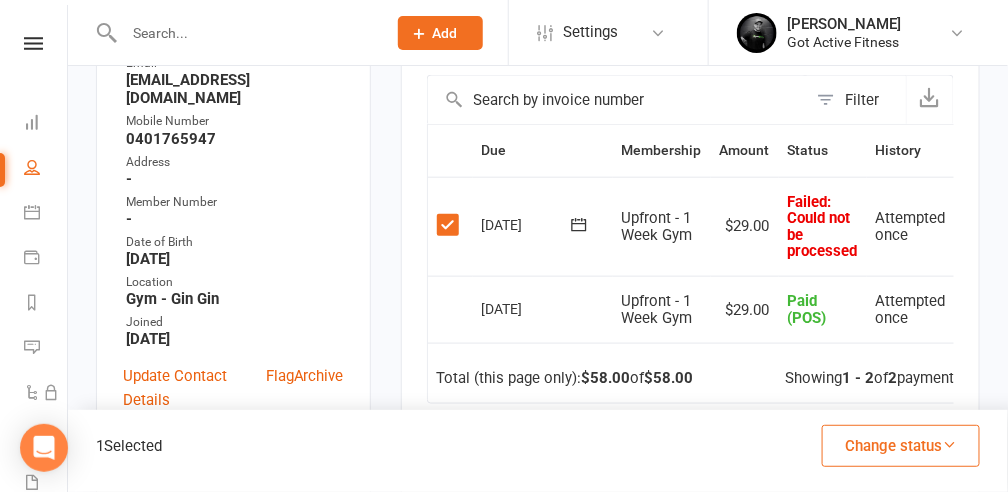 scroll, scrollTop: 466, scrollLeft: 0, axis: vertical 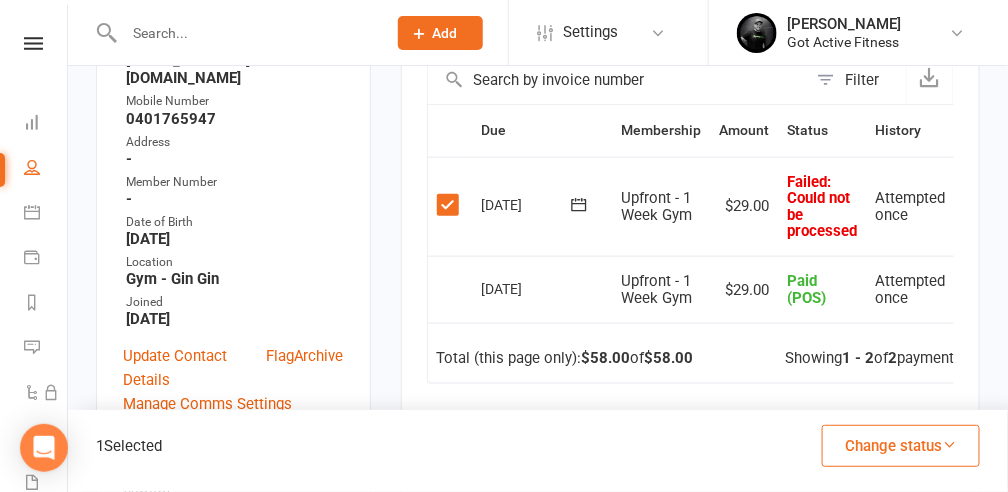 click at bounding box center (949, 444) 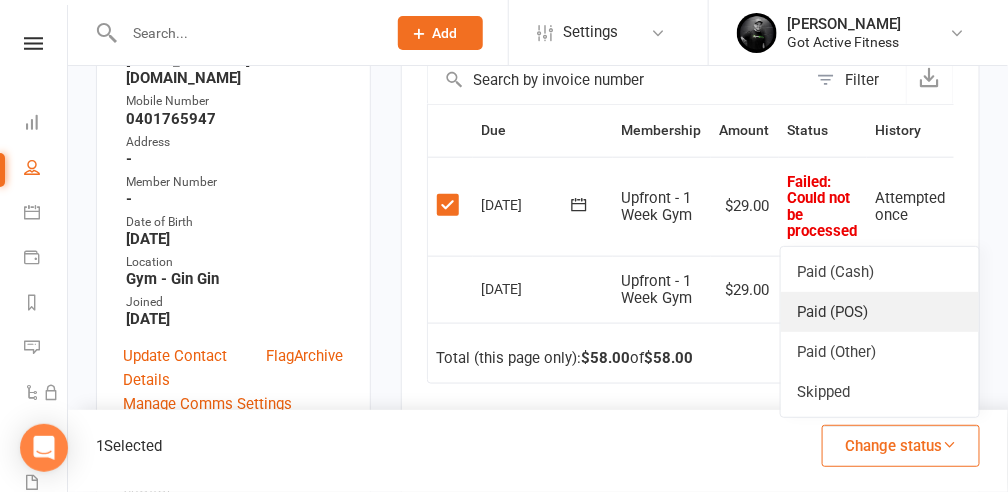click on "Paid (POS)" at bounding box center [880, 312] 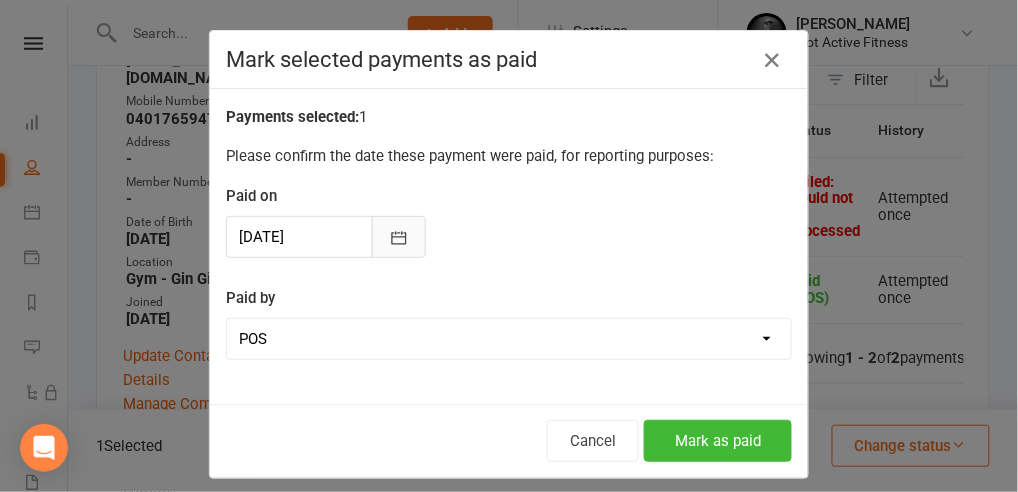 click 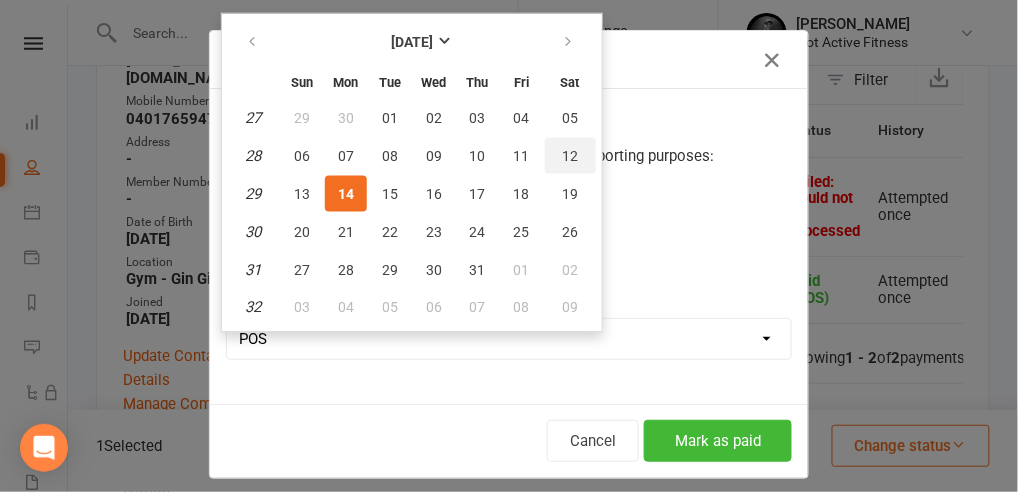 click on "12" at bounding box center [570, 156] 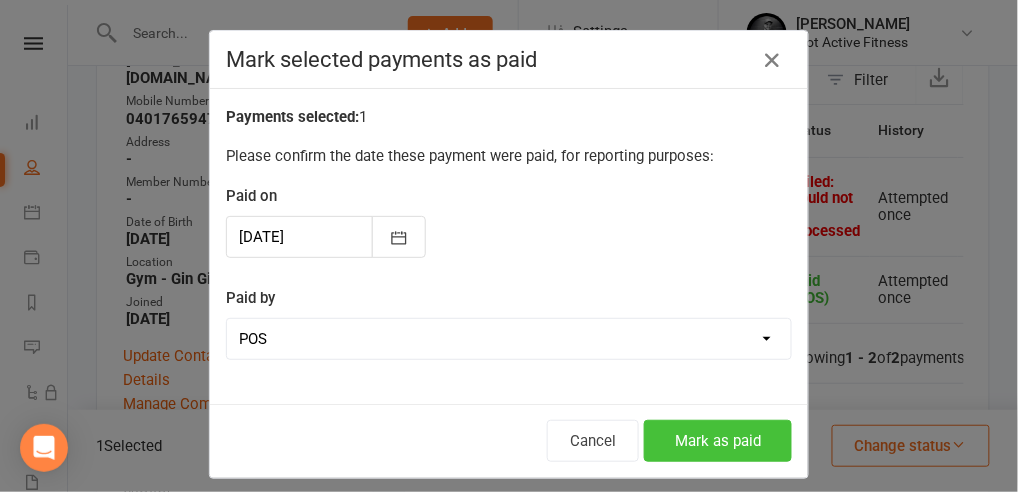click on "Mark as paid" at bounding box center (718, 441) 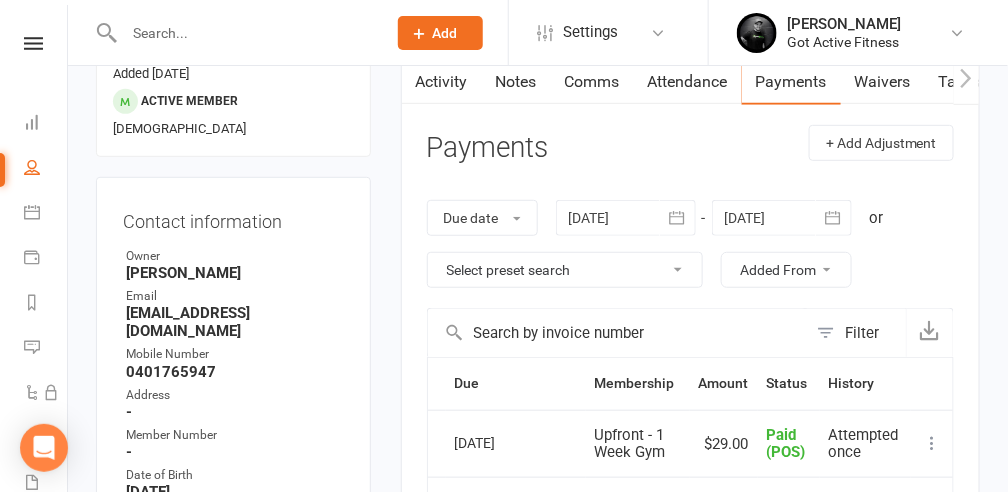 scroll, scrollTop: 0, scrollLeft: 0, axis: both 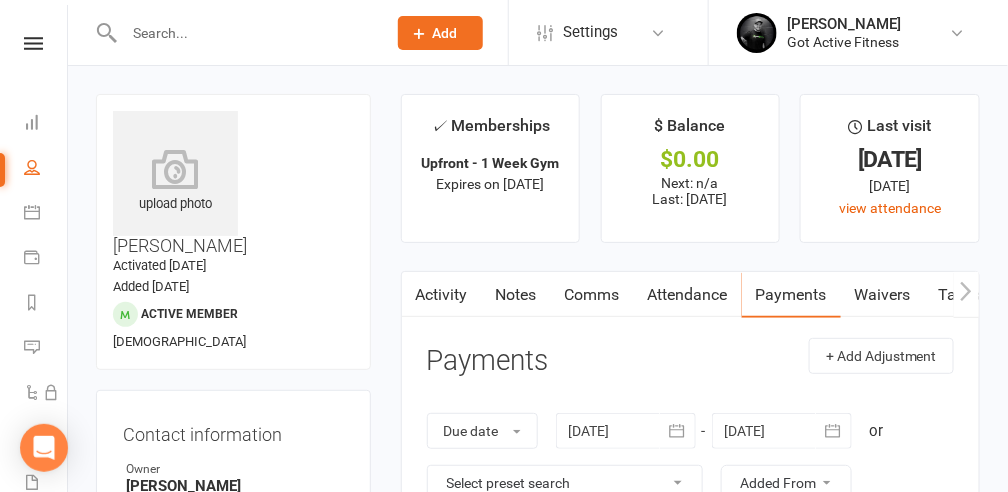 click at bounding box center [245, 33] 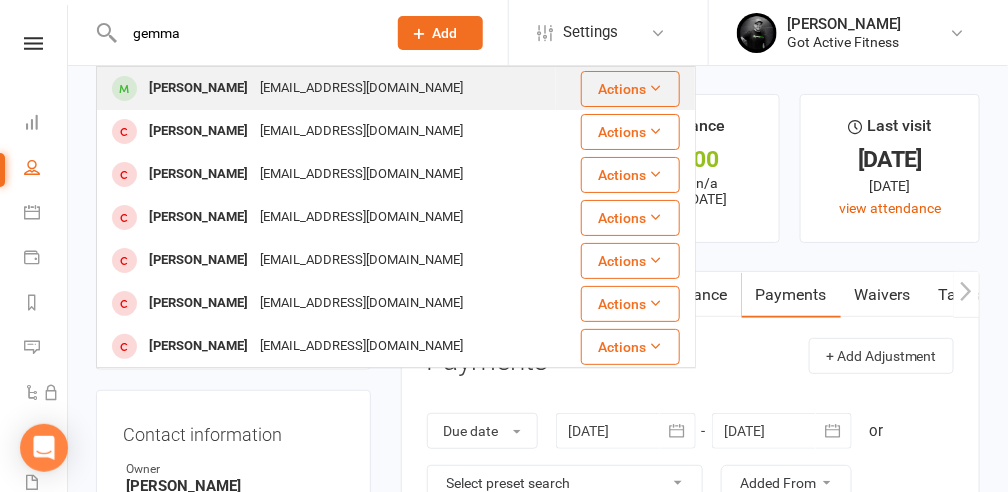type on "gemma" 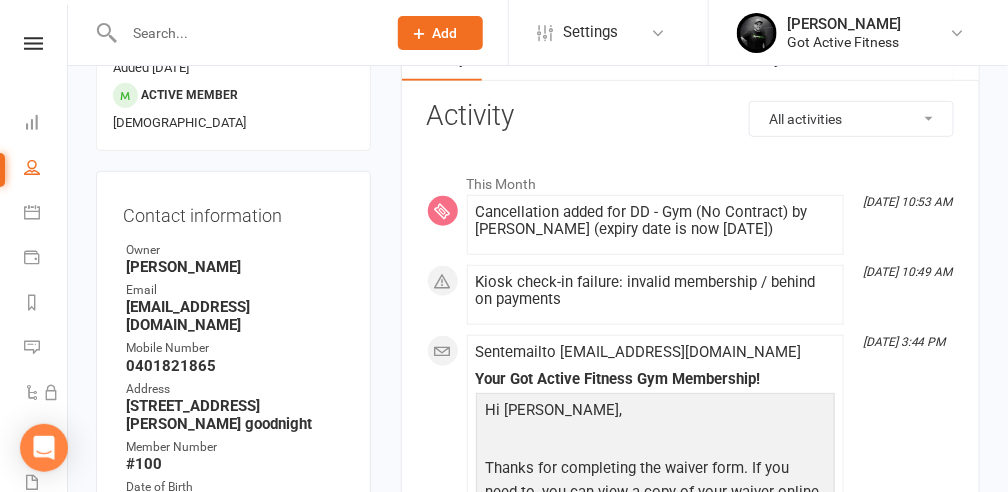 scroll, scrollTop: 200, scrollLeft: 0, axis: vertical 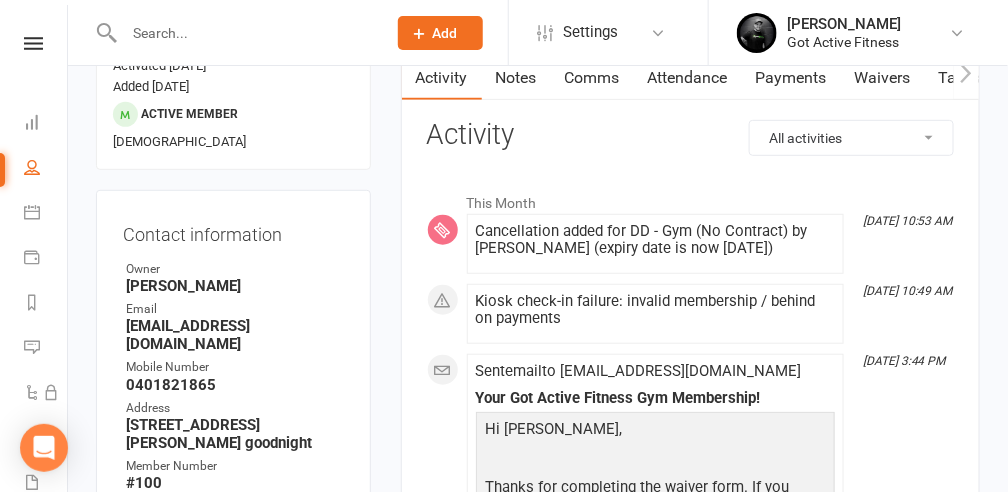 click at bounding box center [245, 33] 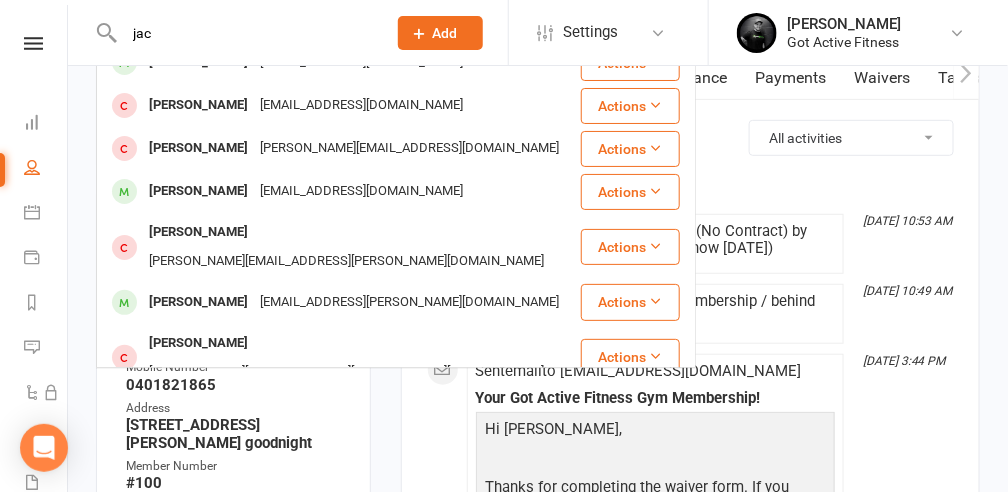 scroll, scrollTop: 0, scrollLeft: 0, axis: both 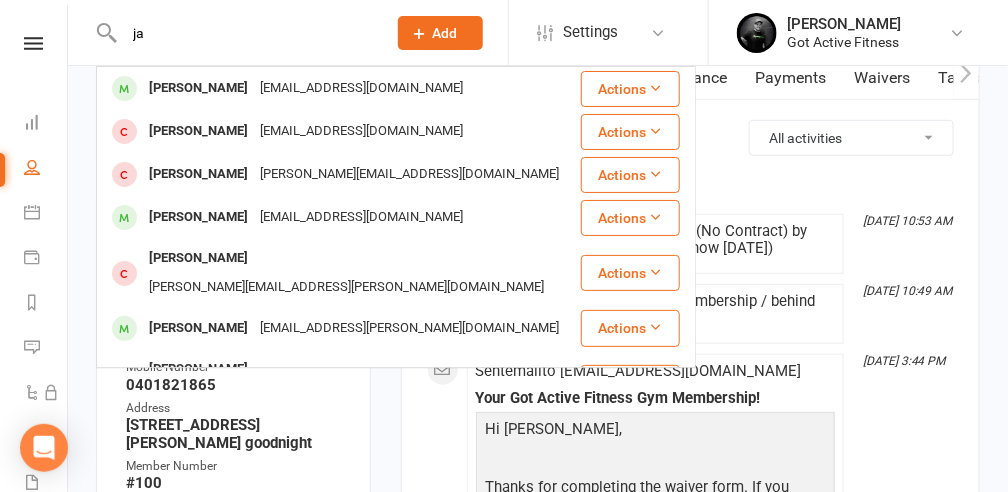 type on "j" 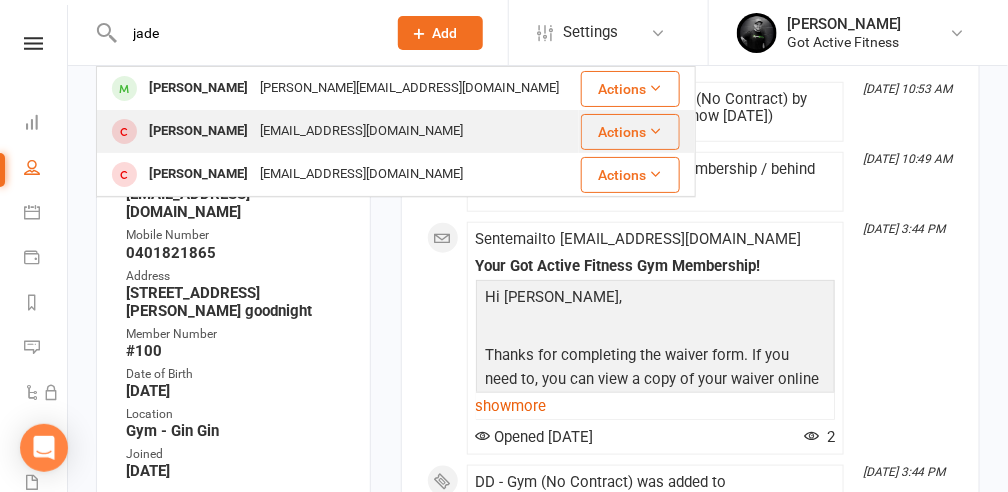 scroll, scrollTop: 333, scrollLeft: 0, axis: vertical 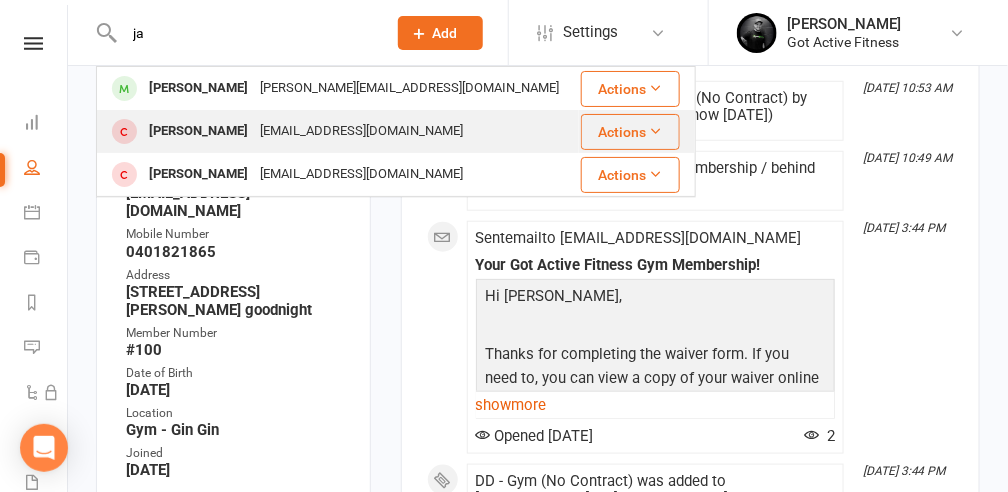type on "j" 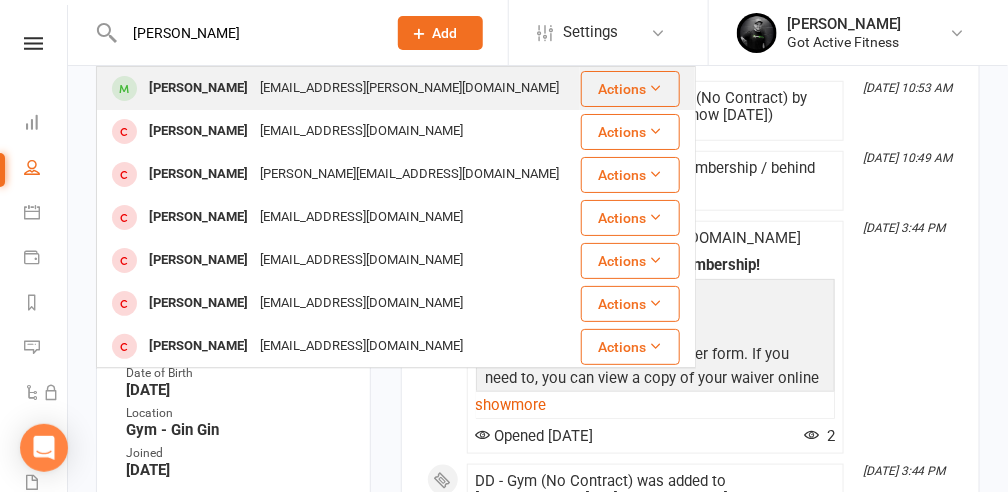 type on "[PERSON_NAME]" 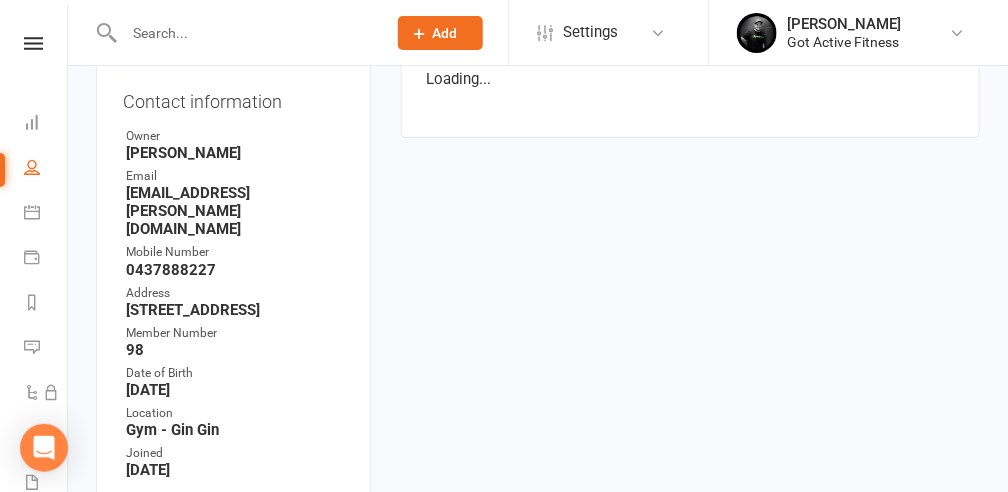 scroll, scrollTop: 0, scrollLeft: 0, axis: both 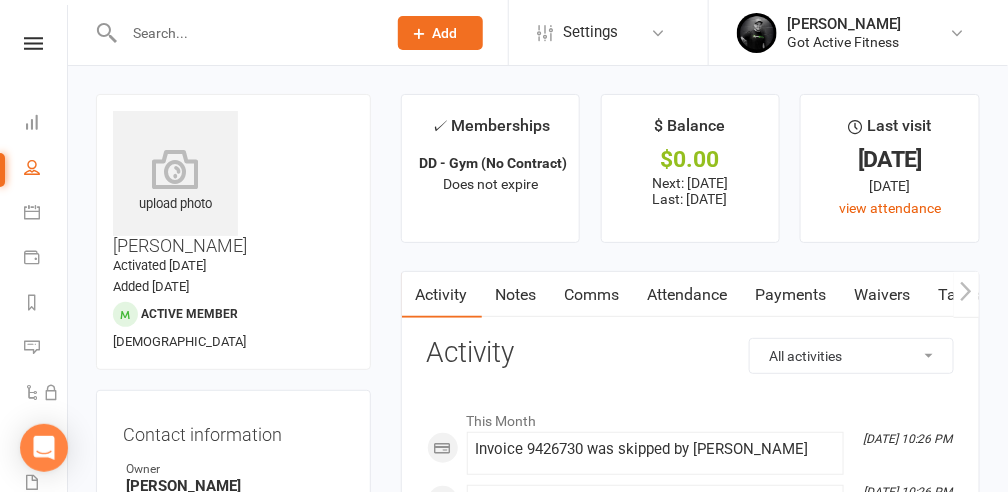 click on "Payments" at bounding box center (791, 295) 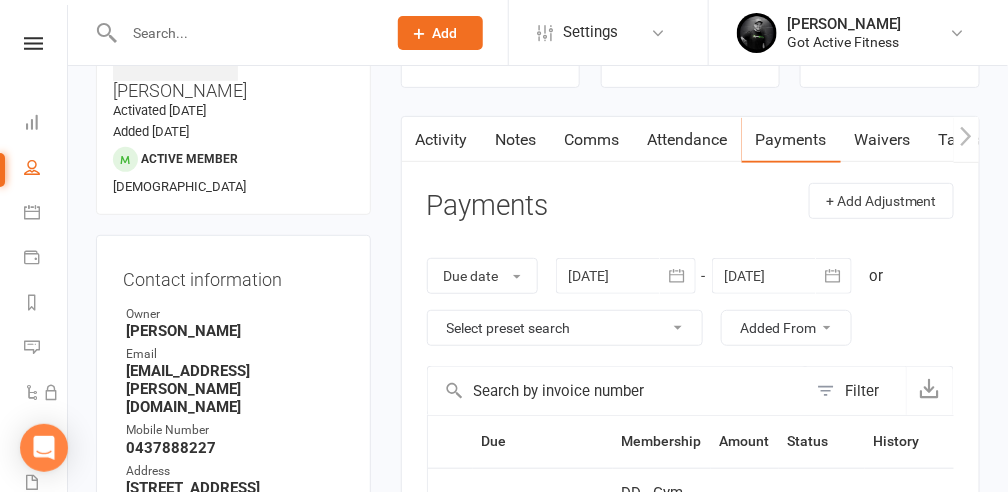 scroll, scrollTop: 133, scrollLeft: 0, axis: vertical 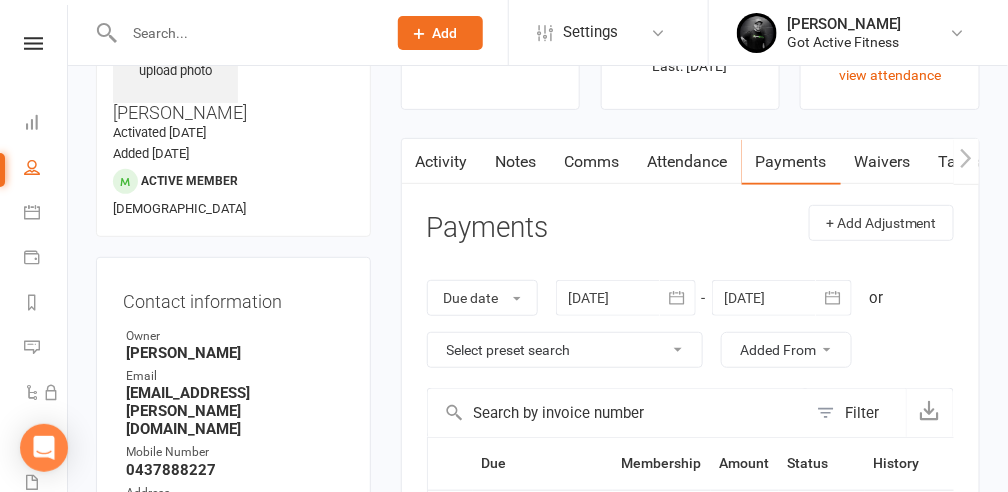 click on "Comms" at bounding box center [592, 162] 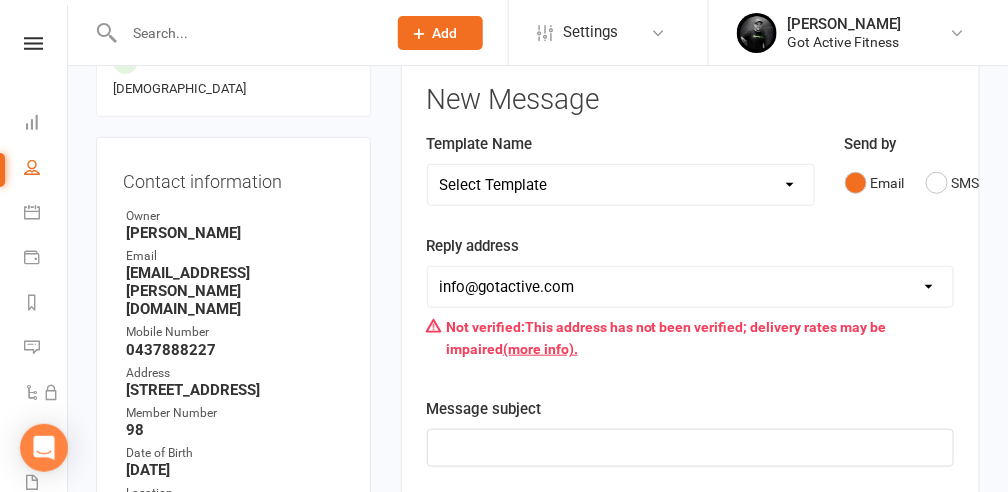 scroll, scrollTop: 266, scrollLeft: 0, axis: vertical 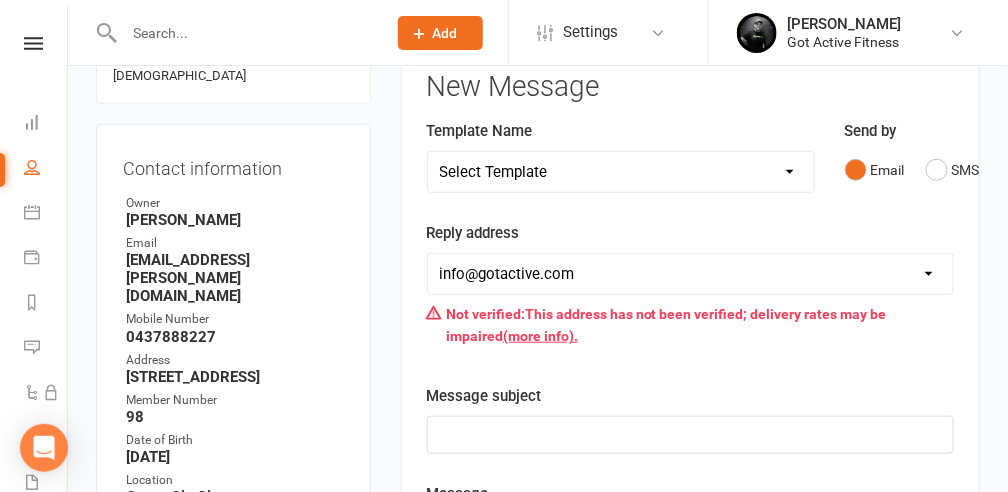 click on "Select Template [SMS] Blank [Email] FAILED PAYMENT email [Email] Failed Payment - FINAL NOTICE [SMS] Failed Payment - FINAL NOTICE (SMS) [SMS] Failed Payment (SMS) [SMS] Cancelled Membership [Email] Cancelled Memebership [Email] Membership due to expire [Email] Previous arrears on account" at bounding box center (621, 172) 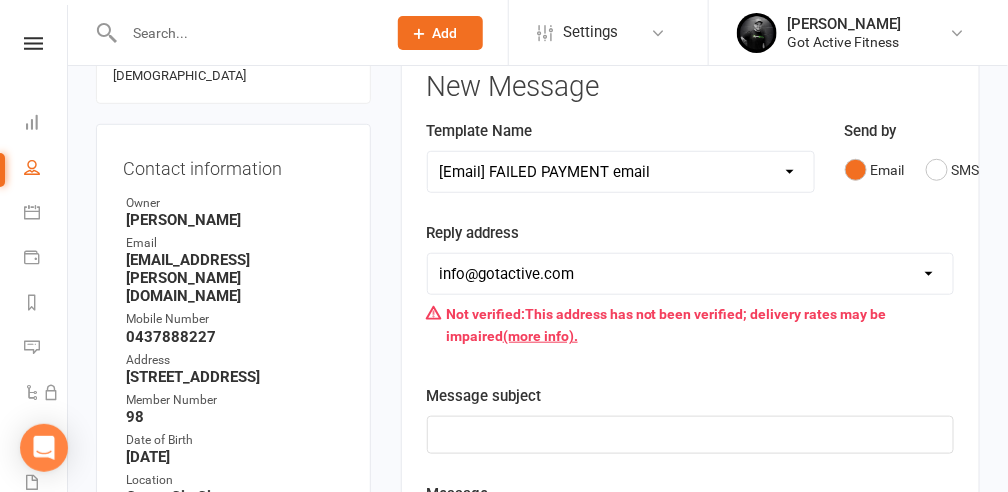 click on "Select Template [SMS] Blank [Email] FAILED PAYMENT email [Email] Failed Payment - FINAL NOTICE [SMS] Failed Payment - FINAL NOTICE (SMS) [SMS] Failed Payment (SMS) [SMS] Cancelled Membership [Email] Cancelled Memebership [Email] Membership due to expire [Email] Previous arrears on account" at bounding box center [621, 172] 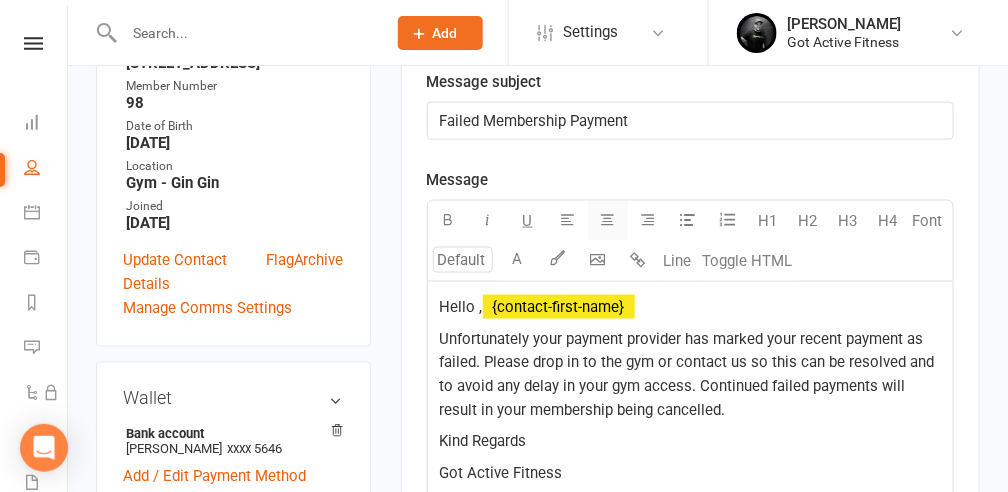 scroll, scrollTop: 600, scrollLeft: 0, axis: vertical 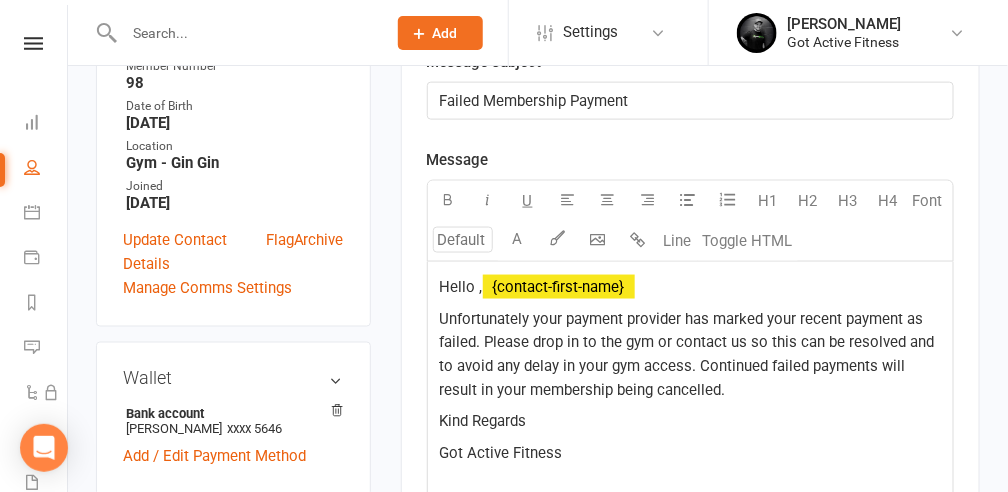 click on "﻿ {contact-first-name}" 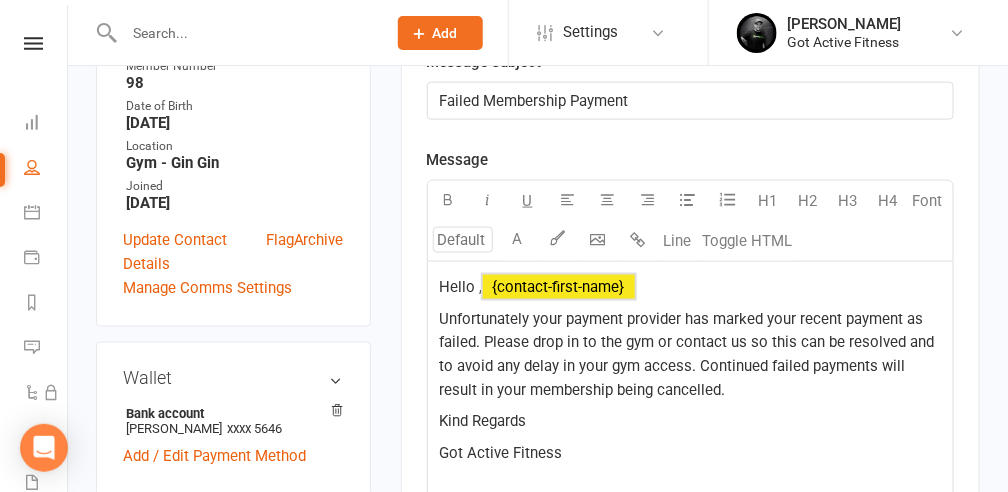 click on "﻿ {contact-first-name}" 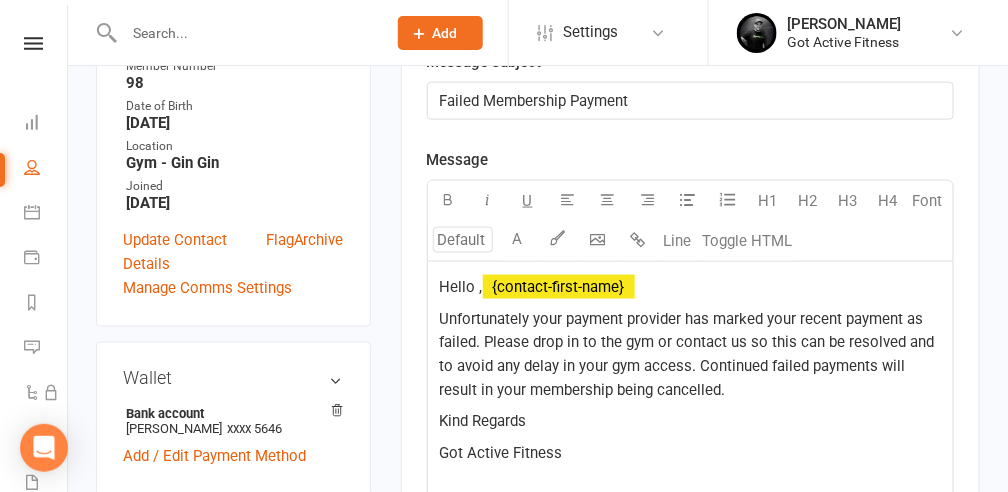 click on "Hello , ﻿ {contact-first-name} ﻿" 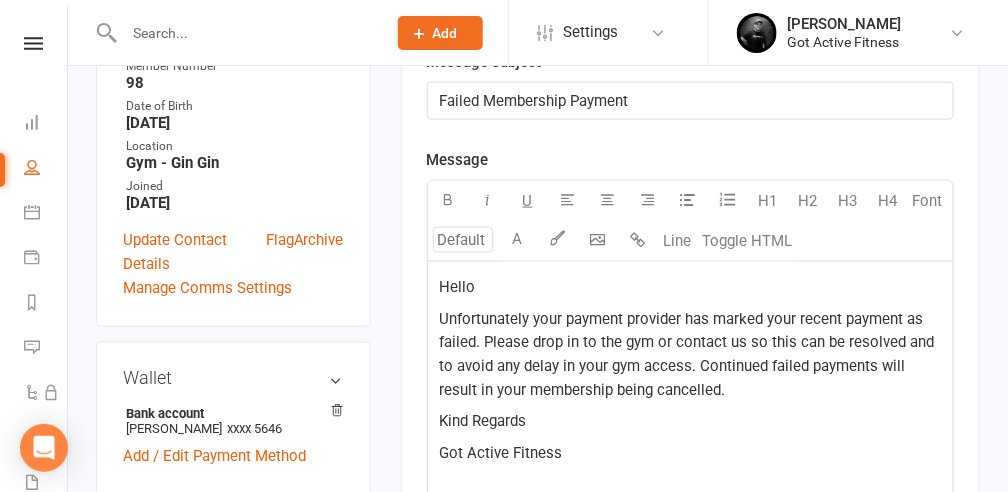type 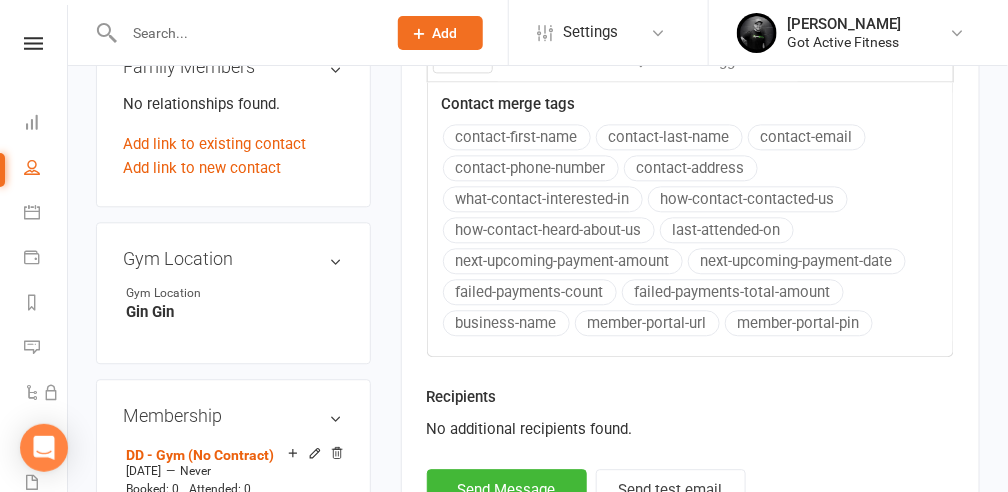 scroll, scrollTop: 1133, scrollLeft: 0, axis: vertical 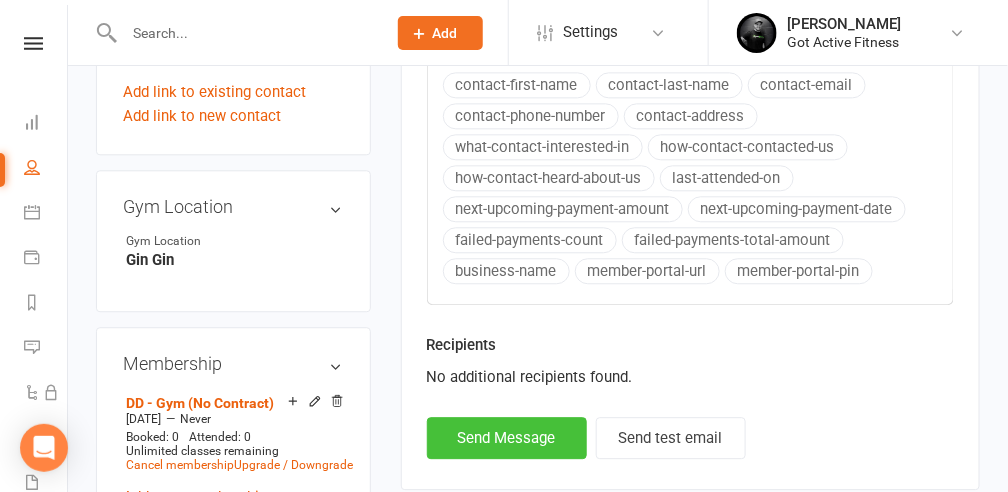 click on "Send Message" at bounding box center [507, 438] 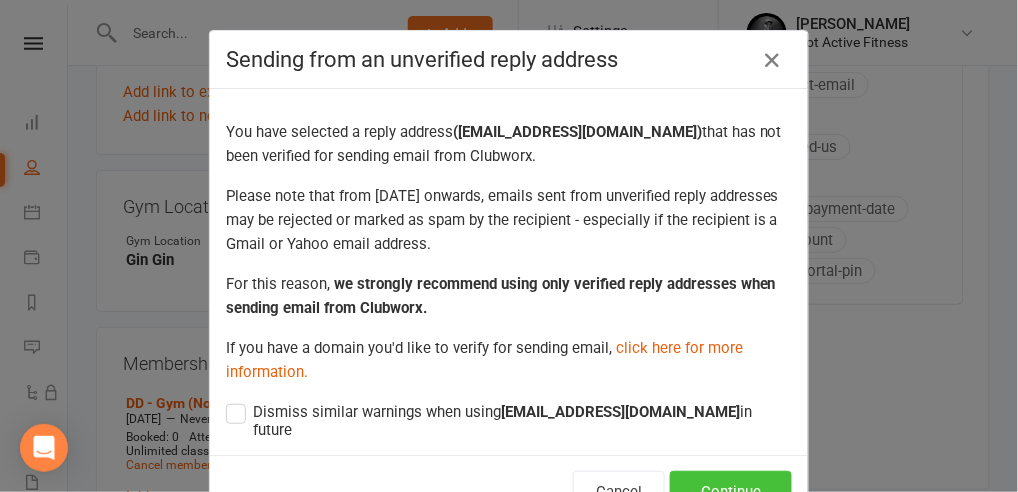 click on "Continue" at bounding box center [731, 492] 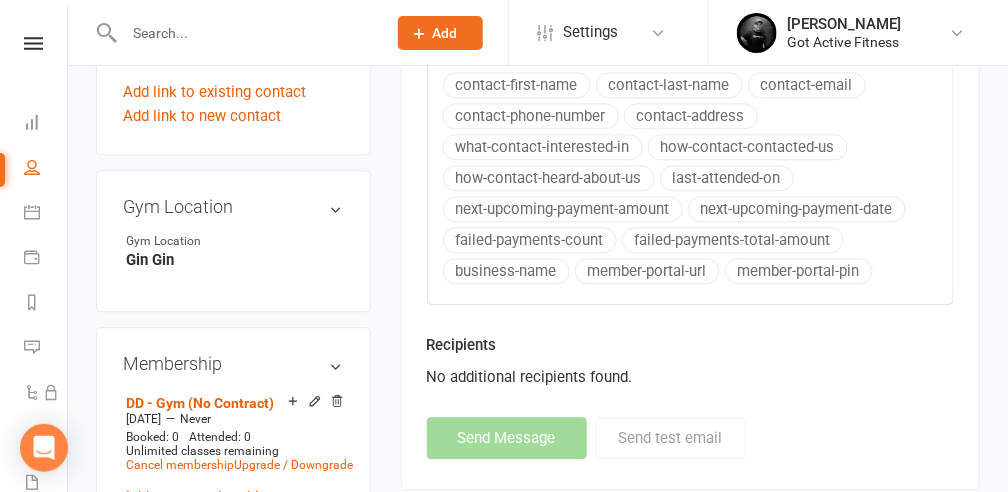 select 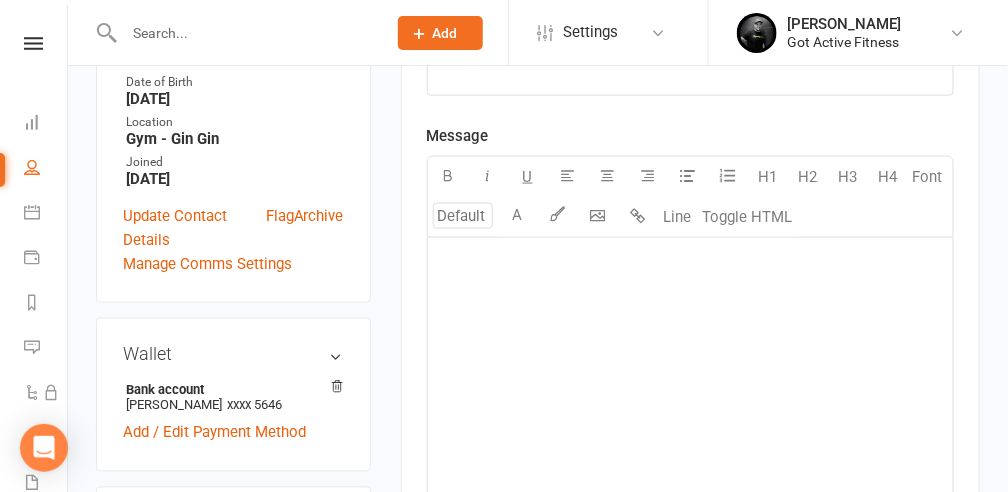 scroll, scrollTop: 600, scrollLeft: 0, axis: vertical 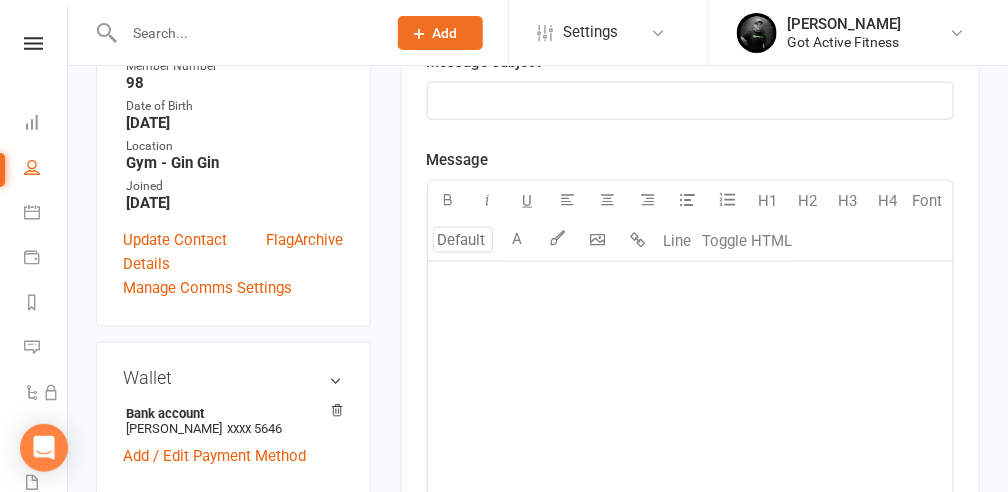 click at bounding box center (245, 33) 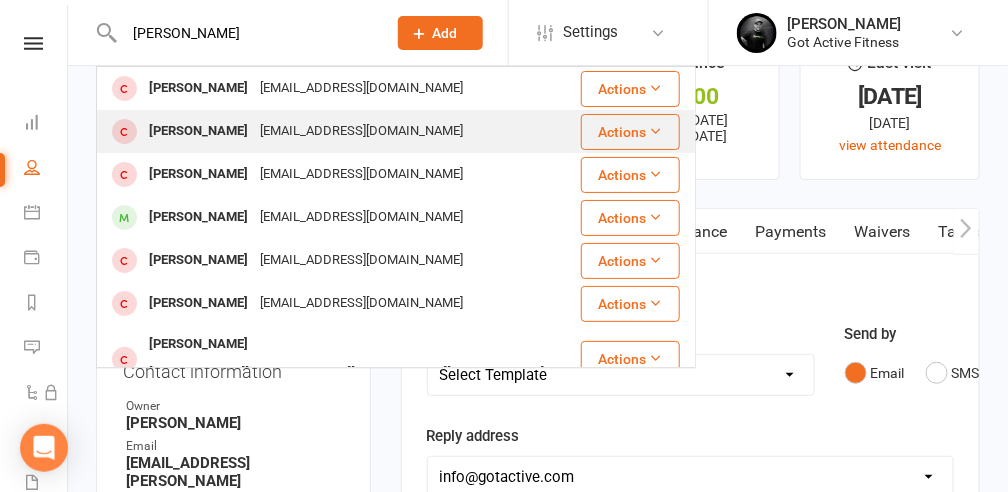 scroll, scrollTop: 0, scrollLeft: 0, axis: both 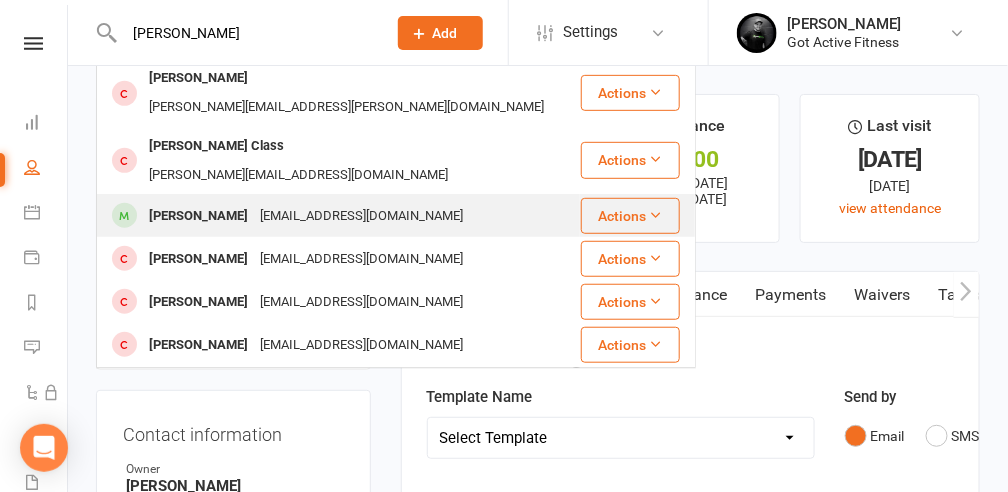 type on "[PERSON_NAME]" 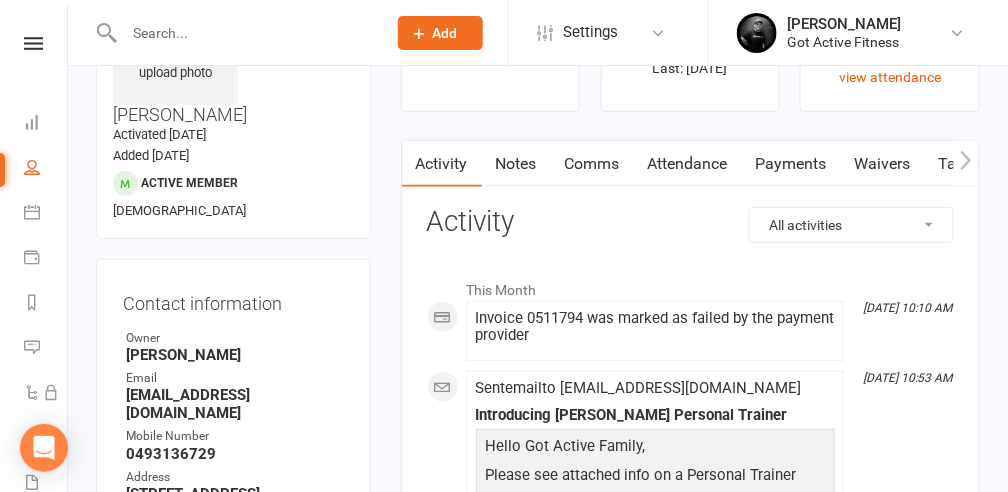 scroll, scrollTop: 133, scrollLeft: 0, axis: vertical 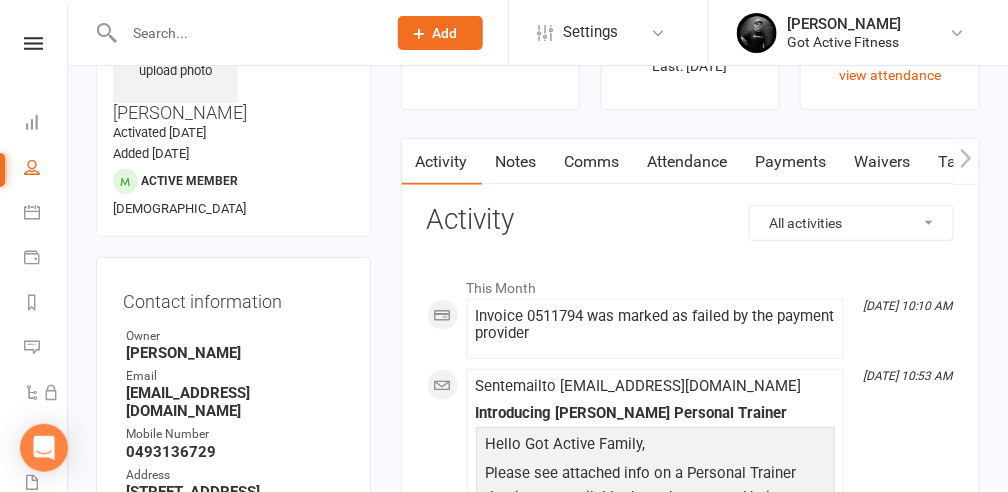 click on "Payments" at bounding box center [791, 162] 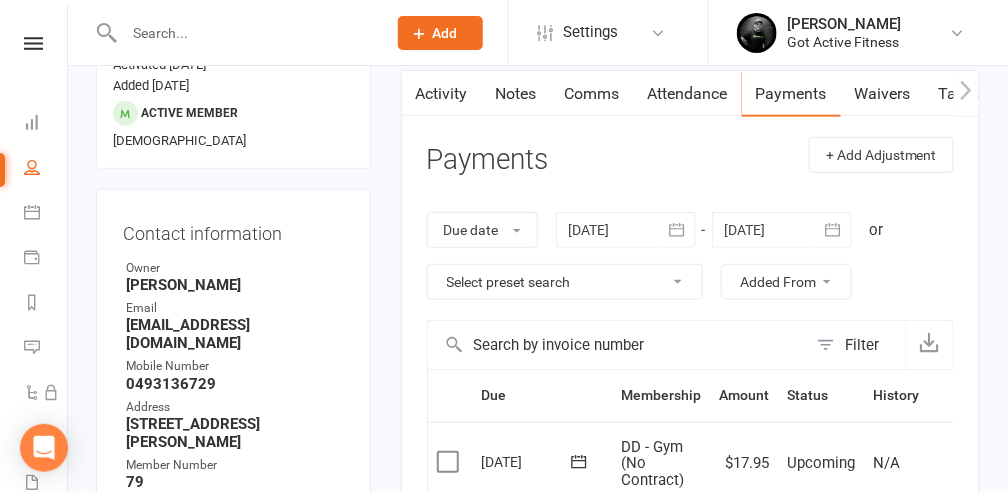 scroll, scrollTop: 200, scrollLeft: 0, axis: vertical 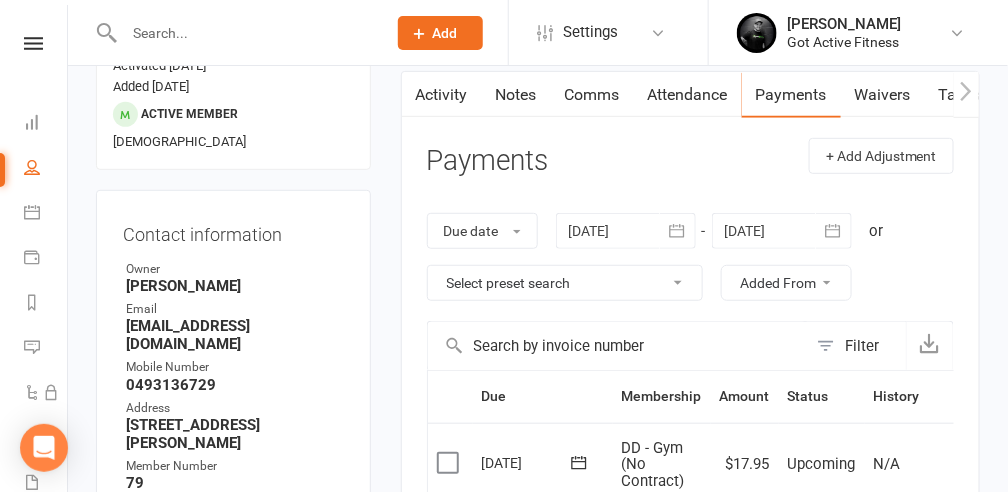 click on "Select preset search All failures All skipped payments All pending payments Successful payments (last 14 days)  Successful payments (last 30 days) Successful payments (last 90 days)" at bounding box center (565, 283) 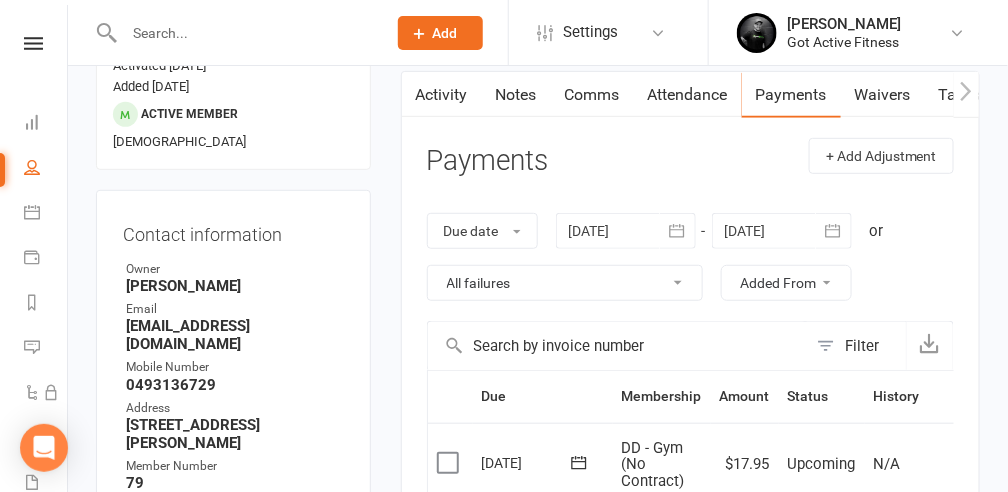 click on "Select preset search All failures All skipped payments All pending payments Successful payments (last 14 days)  Successful payments (last 30 days) Successful payments (last 90 days)" at bounding box center [565, 283] 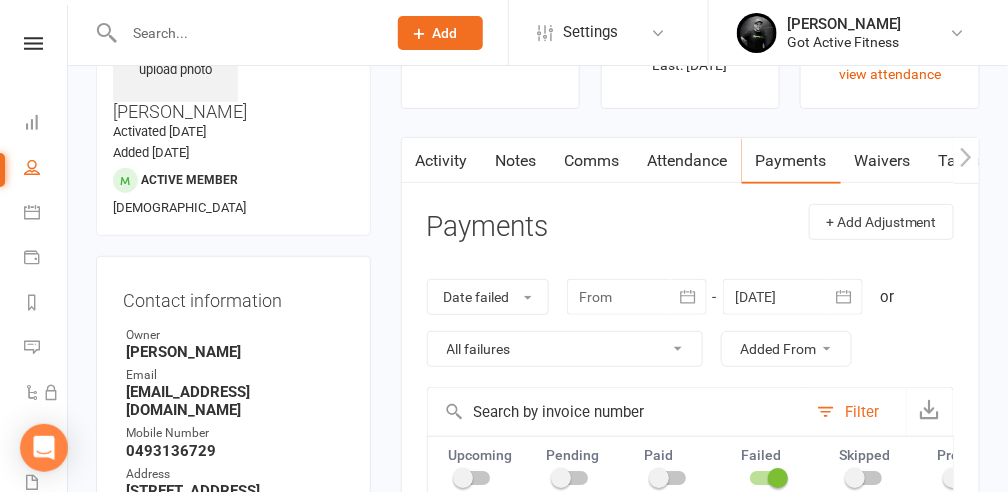 scroll, scrollTop: 133, scrollLeft: 0, axis: vertical 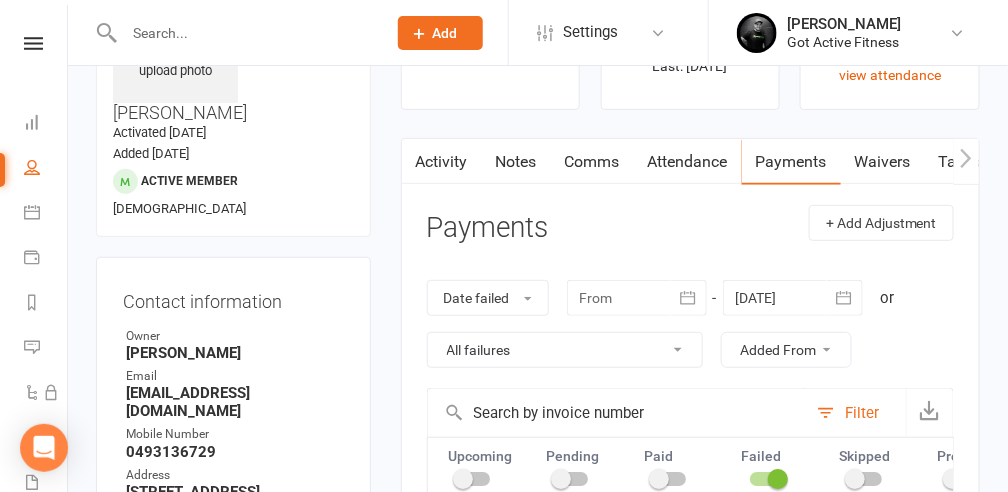 click on "Comms" at bounding box center [592, 162] 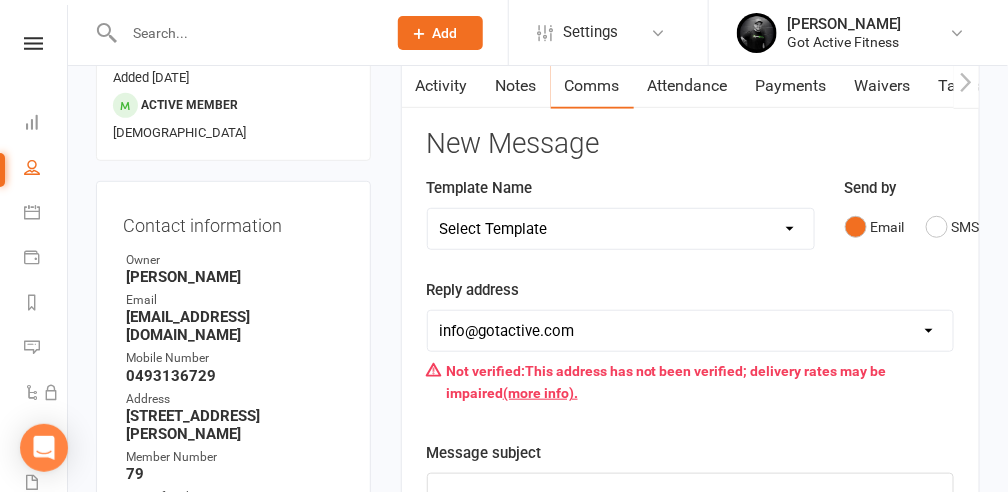 scroll, scrollTop: 200, scrollLeft: 0, axis: vertical 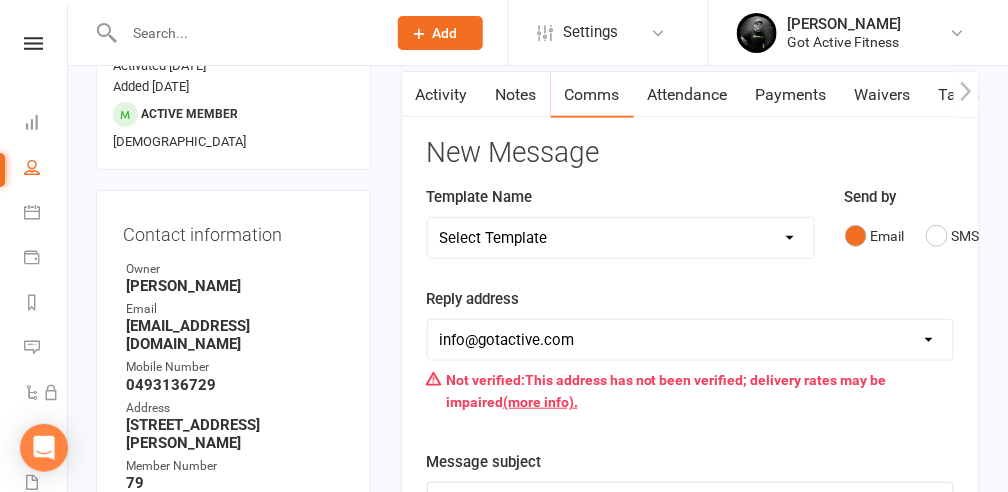 click on "Select Template [SMS] Blank [Email] FAILED PAYMENT email [Email] Failed Payment - FINAL NOTICE [SMS] Failed Payment - FINAL NOTICE (SMS) [SMS] Failed Payment (SMS) [SMS] Cancelled Membership [Email] Cancelled Memebership [Email] Membership due to expire [Email] Previous arrears on account" at bounding box center (621, 238) 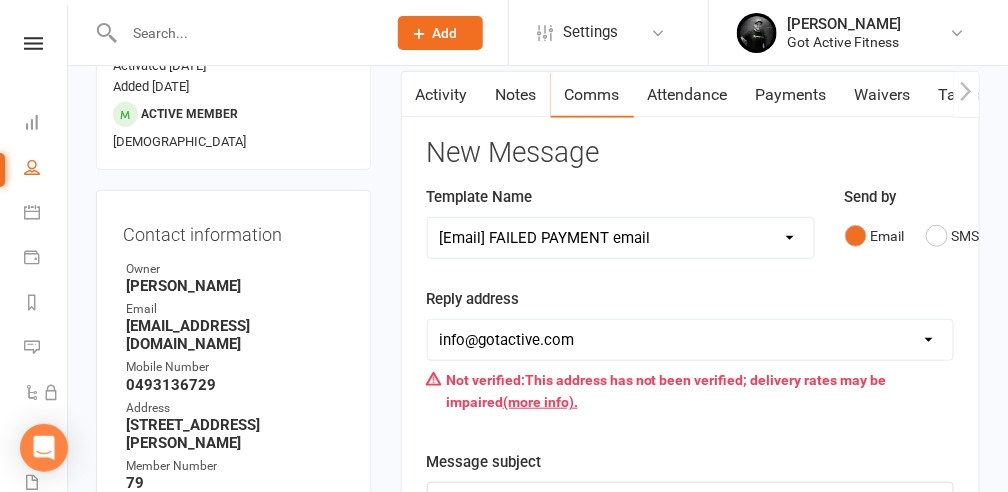 click on "Select Template [SMS] Blank [Email] FAILED PAYMENT email [Email] Failed Payment - FINAL NOTICE [SMS] Failed Payment - FINAL NOTICE (SMS) [SMS] Failed Payment (SMS) [SMS] Cancelled Membership [Email] Cancelled Memebership [Email] Membership due to expire [Email] Previous arrears on account" at bounding box center (621, 238) 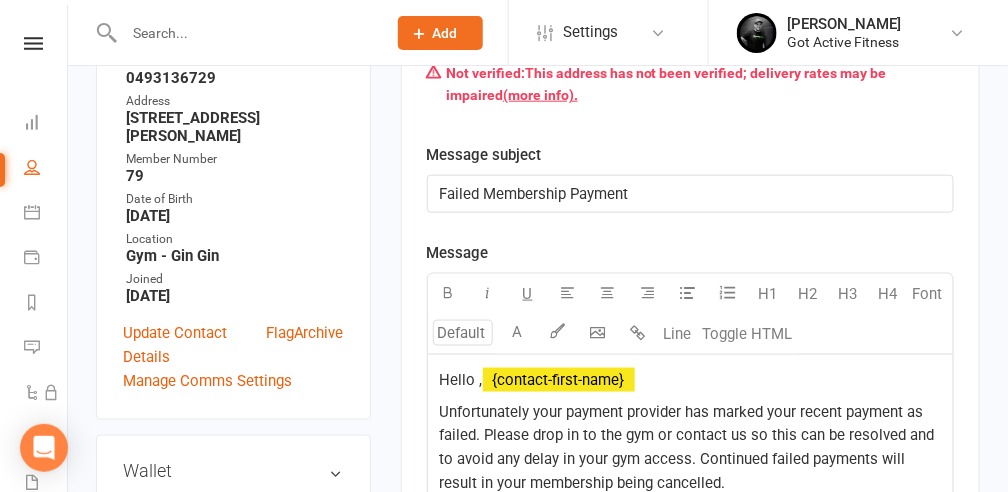 scroll, scrollTop: 533, scrollLeft: 0, axis: vertical 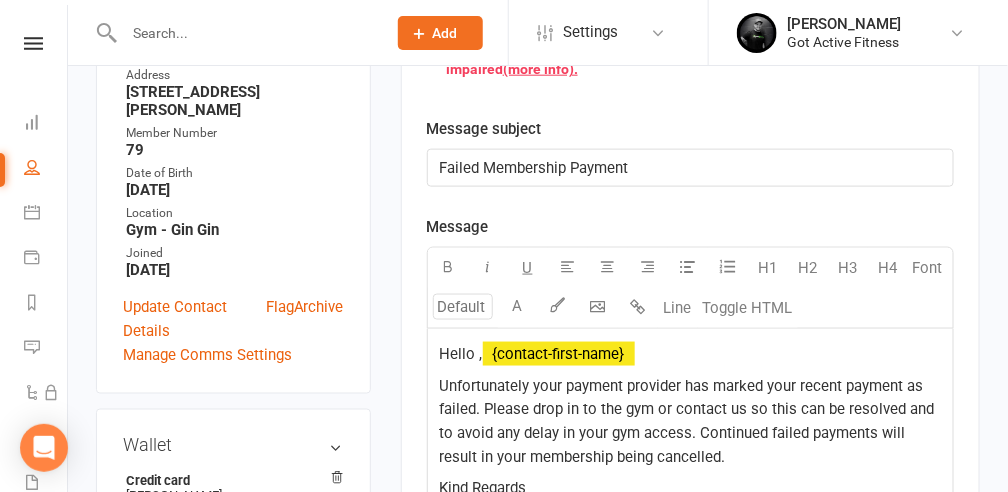 click on "Hello ,  ﻿ {contact-first-name}" 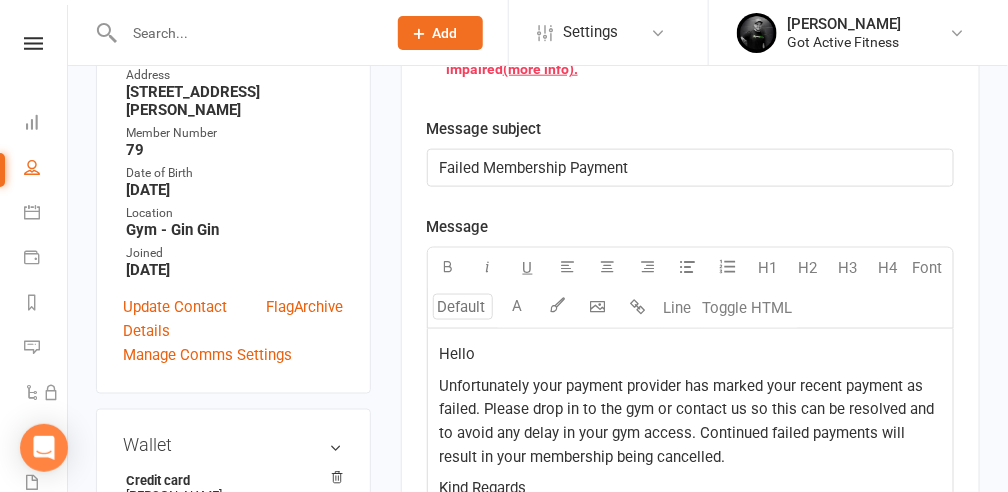 type 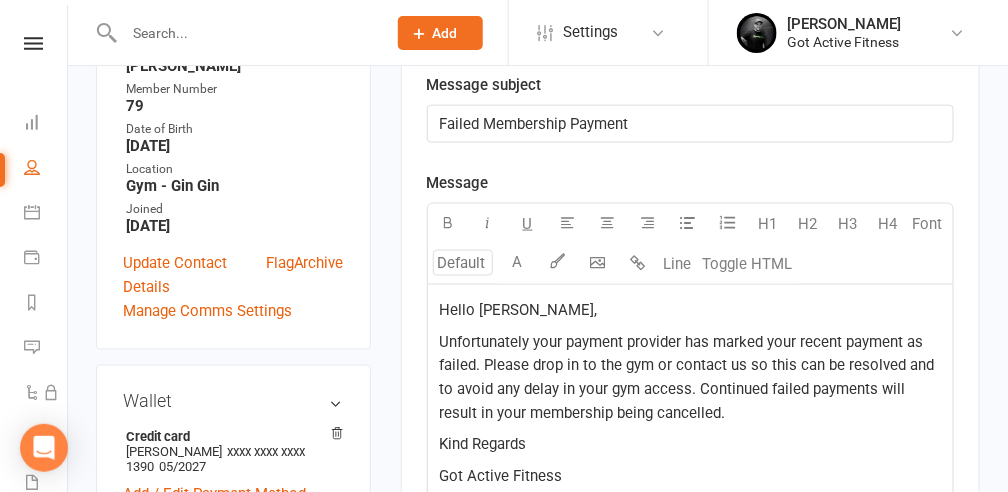 scroll, scrollTop: 600, scrollLeft: 0, axis: vertical 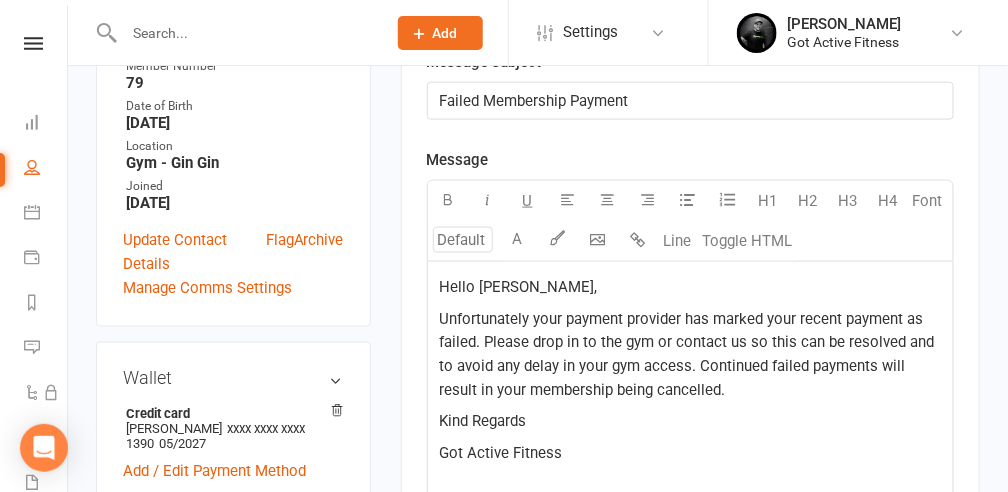 click on "Unfortunately your payment provider has marked your recent payment as failed. Please drop in to the gym or contact us so this can be resolved and to avoid any delay in your gym access. Continued failed payments will result in your membership being cancelled." 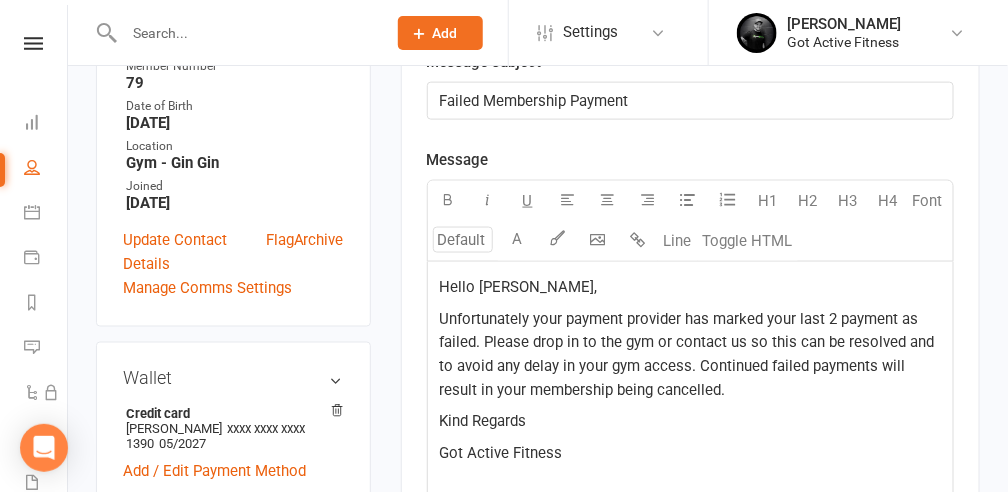 click on "Unfortunately your payment provider has marked your last 2 payment as failed. Please drop in to the gym or contact us so this can be resolved and to avoid any delay in your gym access. Continued failed payments will result in your membership being cancelled." 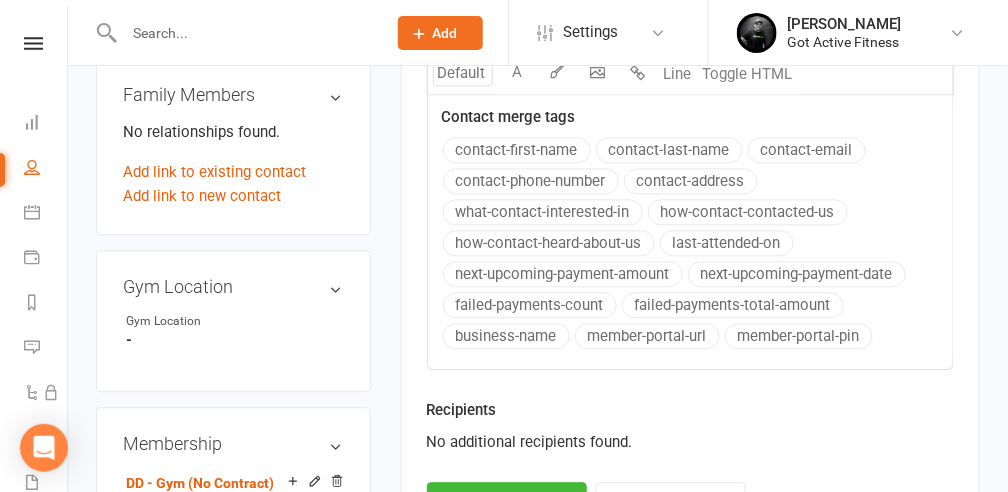 scroll, scrollTop: 1266, scrollLeft: 0, axis: vertical 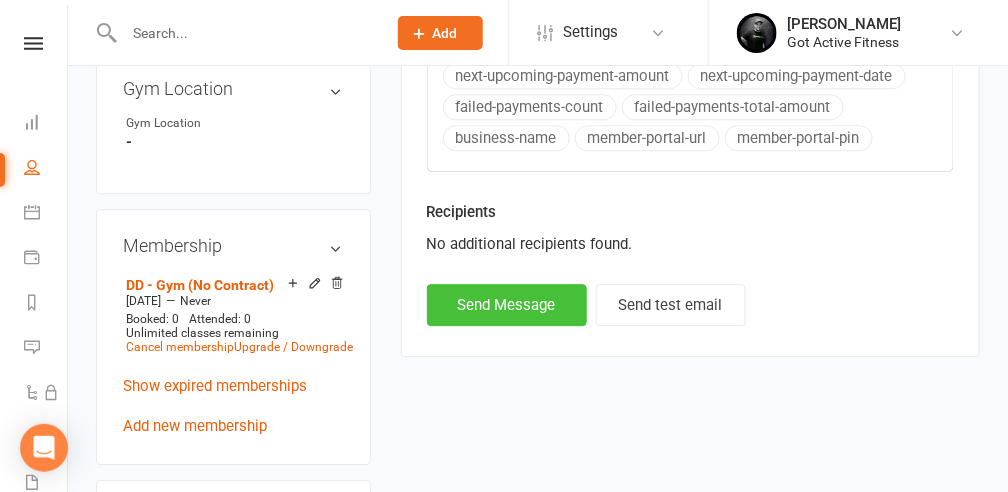 click on "Send Message" at bounding box center [507, 305] 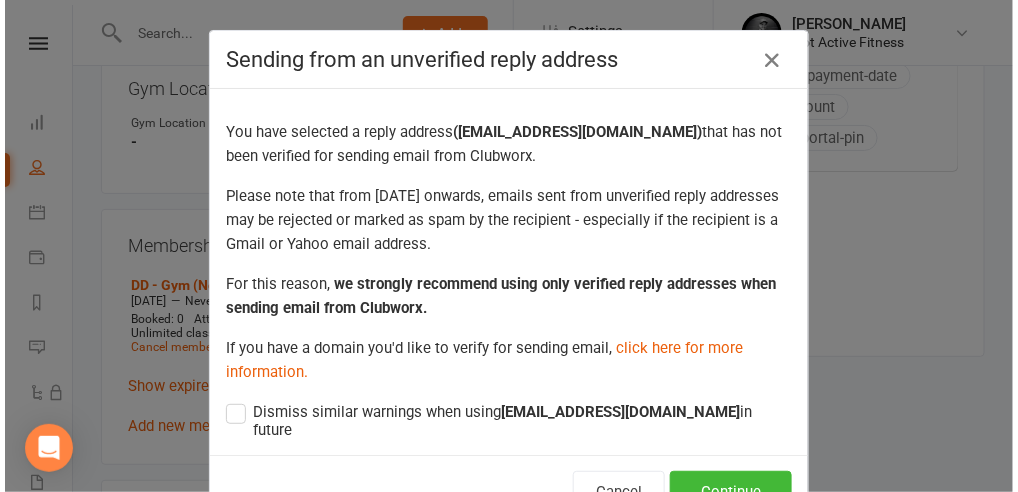 scroll, scrollTop: 1248, scrollLeft: 0, axis: vertical 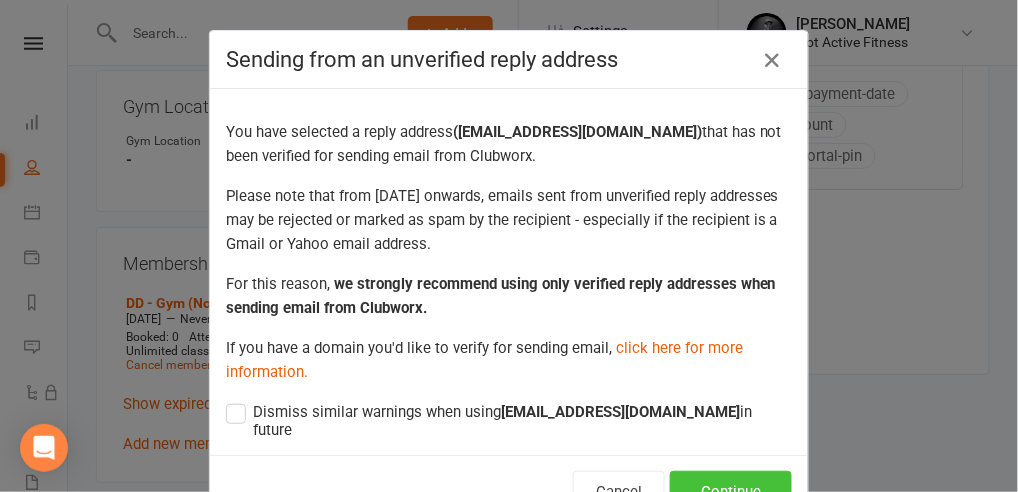 click on "Continue" at bounding box center (731, 492) 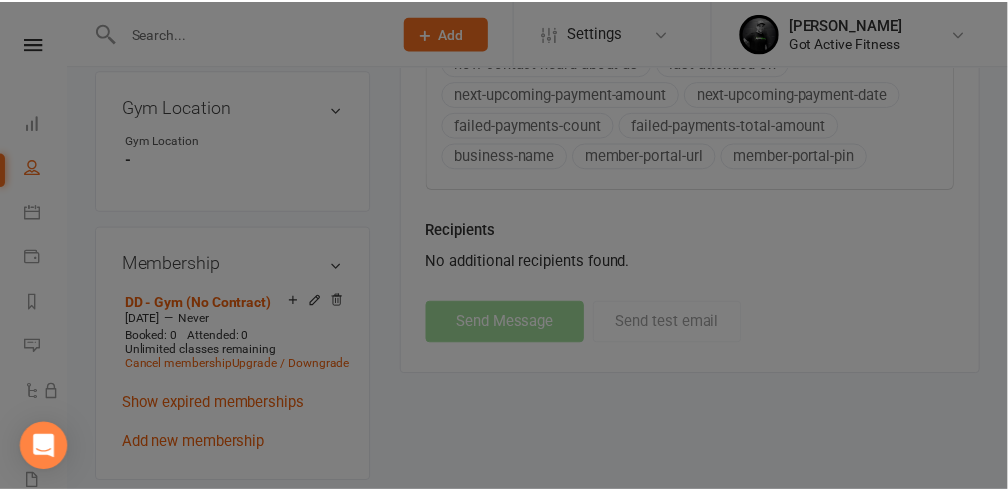 scroll, scrollTop: 1266, scrollLeft: 0, axis: vertical 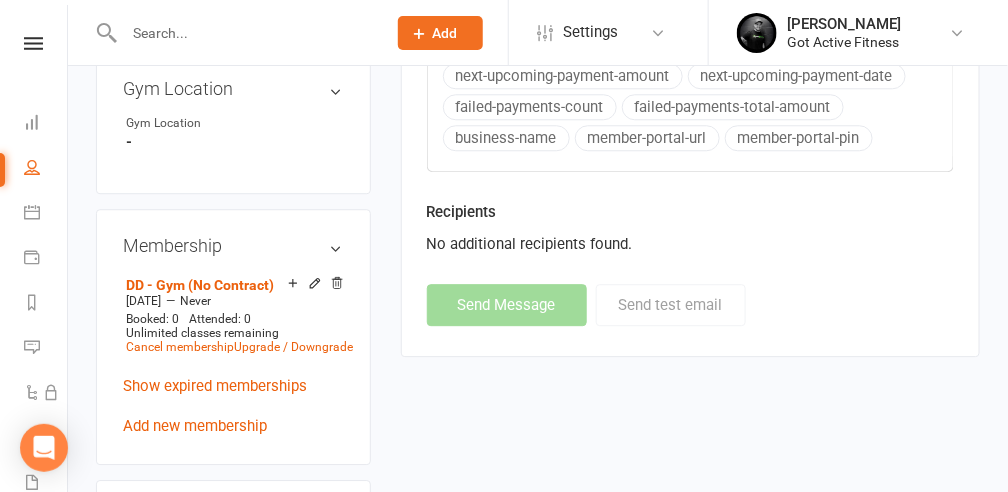 select 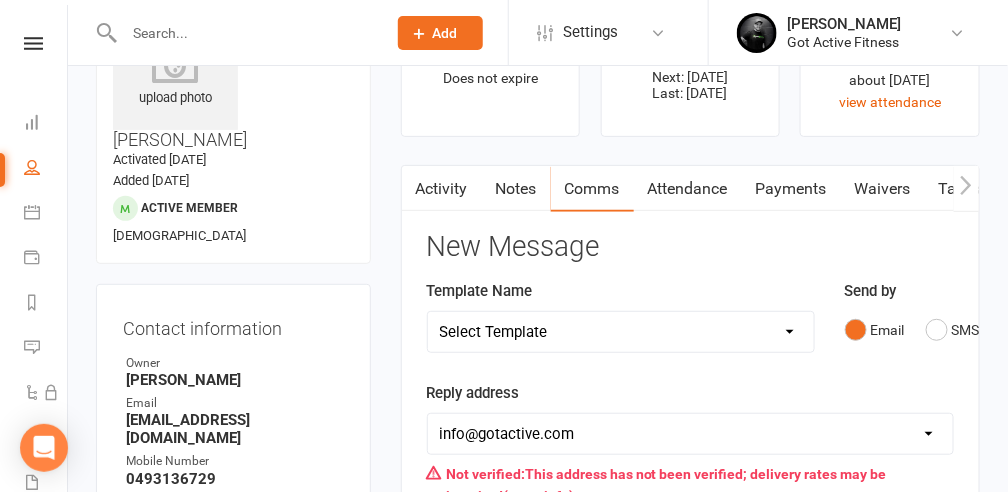 scroll, scrollTop: 0, scrollLeft: 0, axis: both 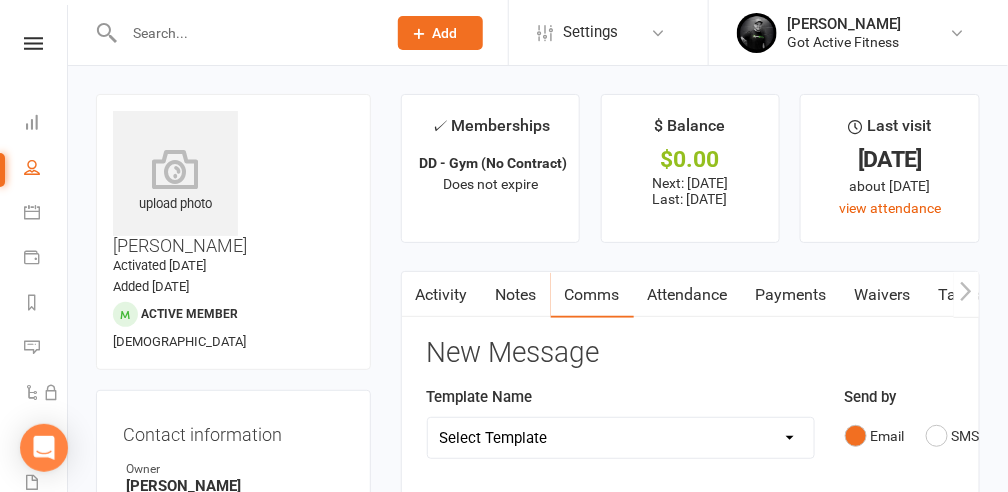 click at bounding box center (234, 32) 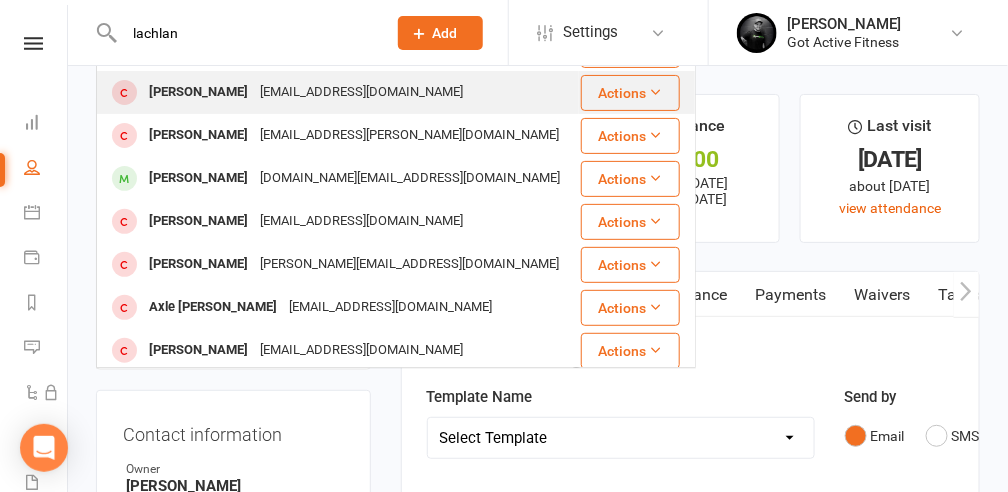 scroll, scrollTop: 133, scrollLeft: 0, axis: vertical 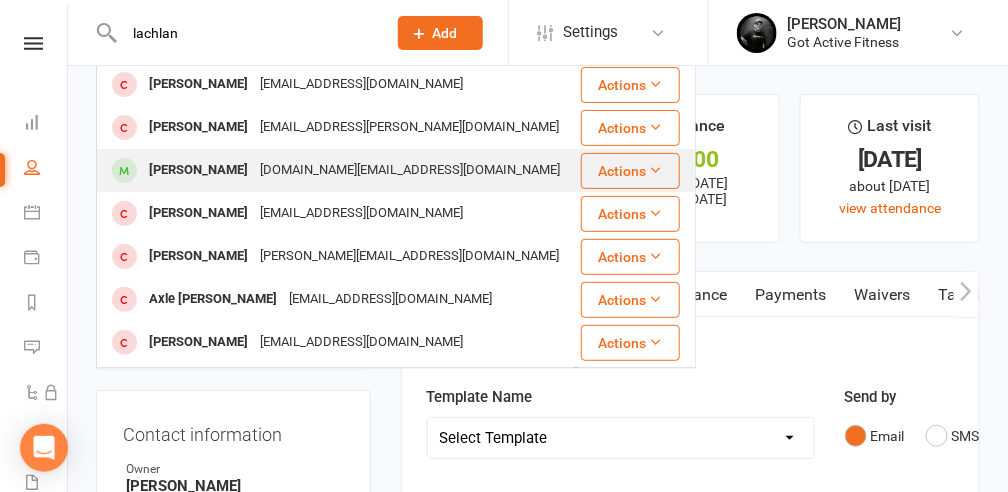 type on "lachlan" 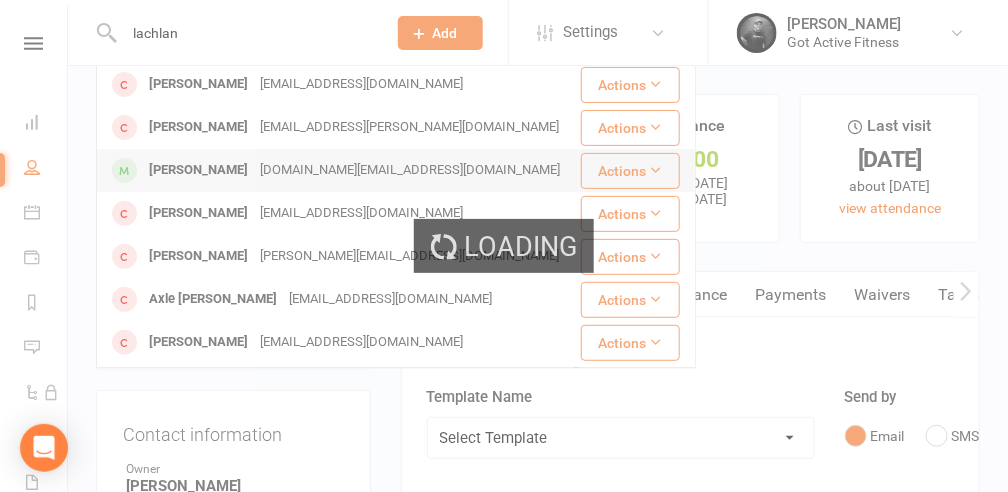 type 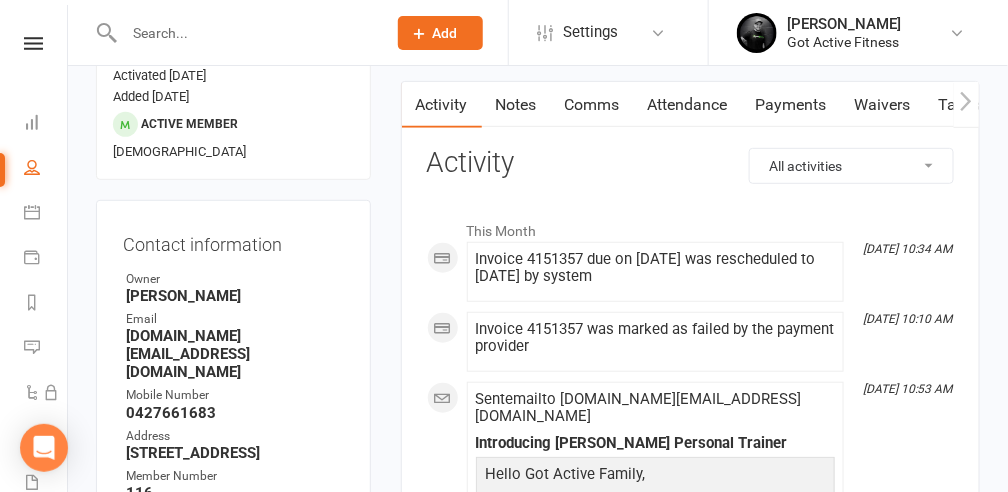 scroll, scrollTop: 200, scrollLeft: 0, axis: vertical 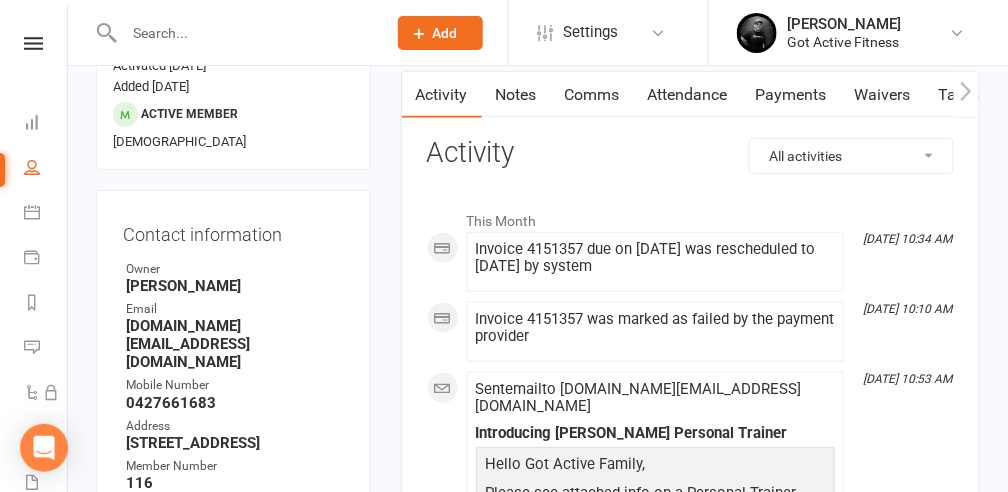 click on "Payments" at bounding box center [791, 95] 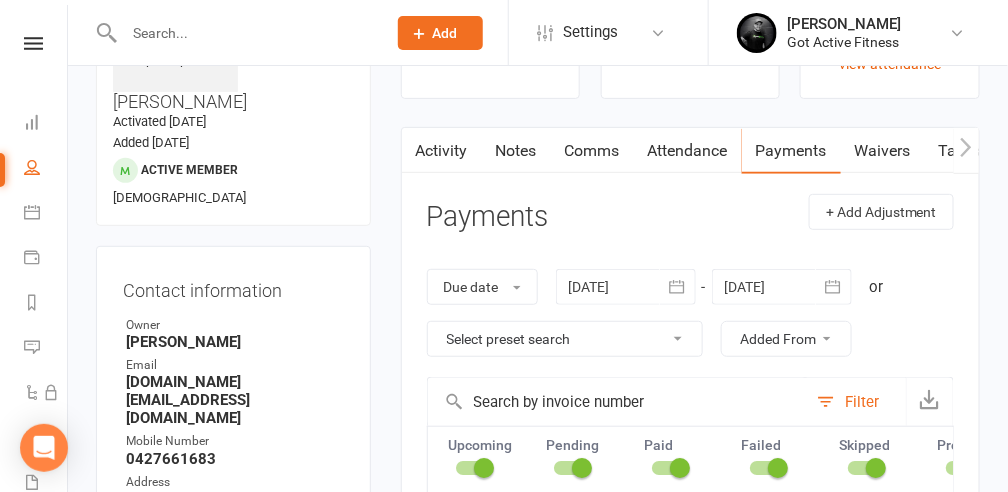 scroll, scrollTop: 133, scrollLeft: 0, axis: vertical 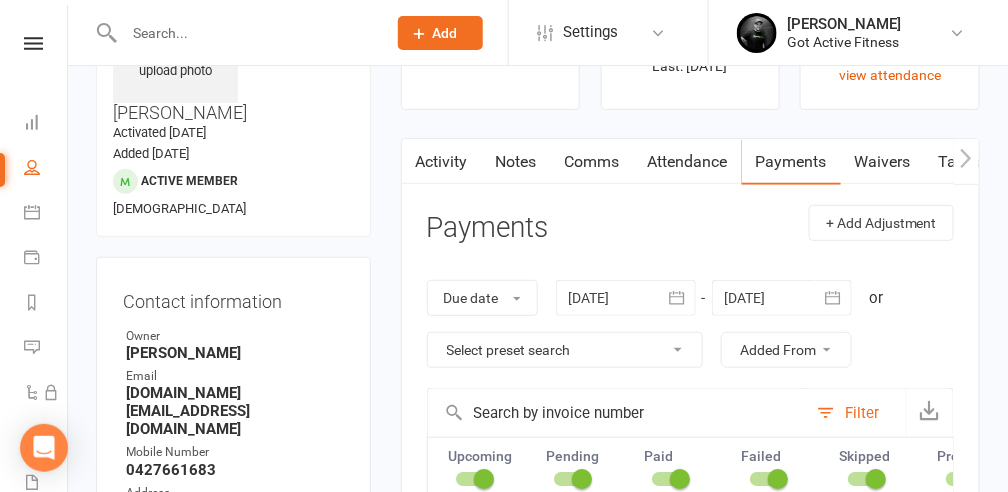 click on "Comms" at bounding box center (592, 162) 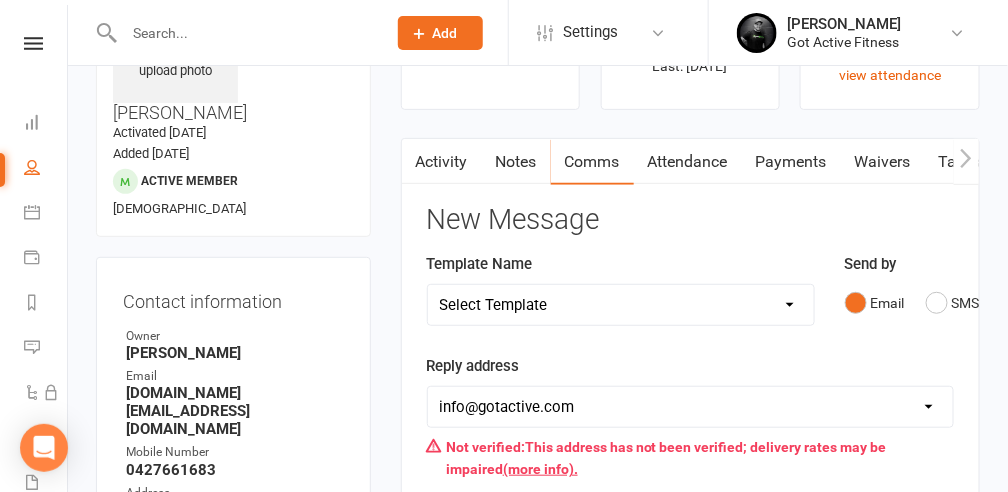 click on "Payments" at bounding box center [791, 162] 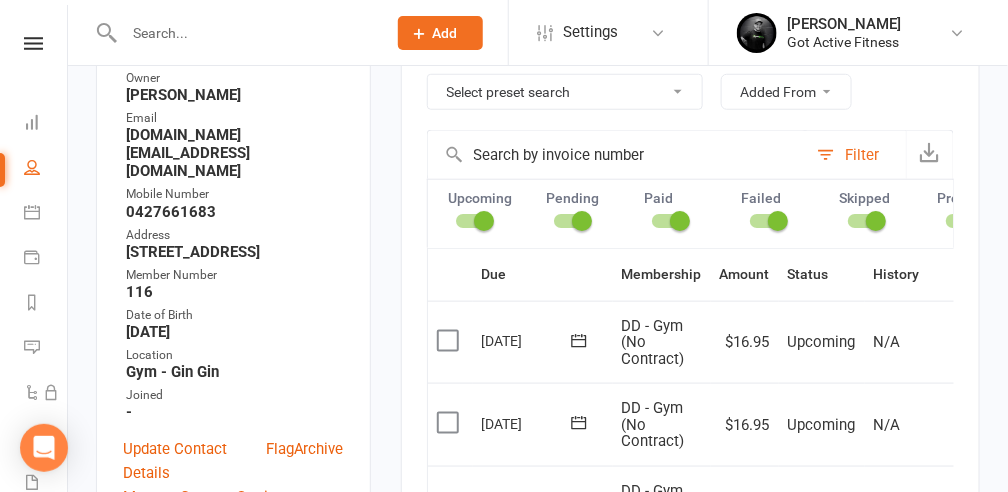 scroll, scrollTop: 400, scrollLeft: 0, axis: vertical 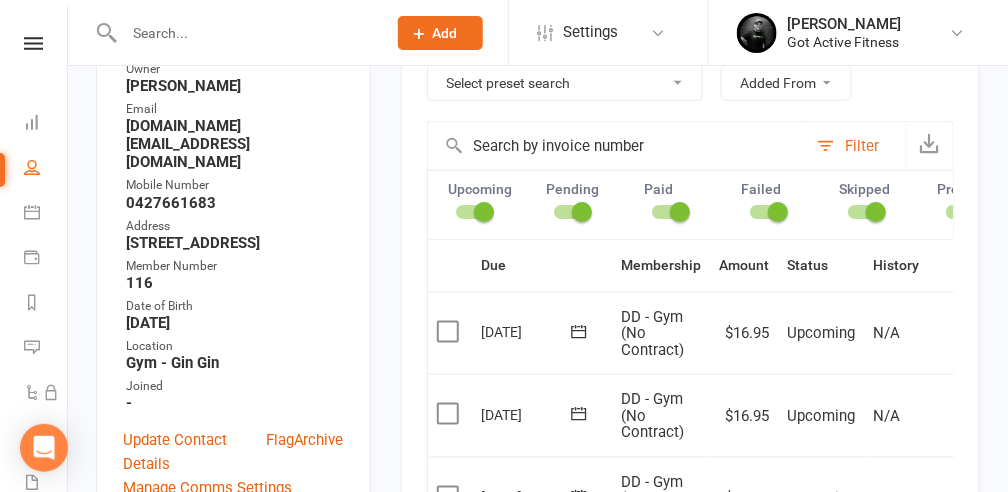 click on "Select preset search All failures All skipped payments All pending payments Successful payments (last 14 days)  Successful payments (last 30 days) Successful payments (last 90 days)" at bounding box center [565, 83] 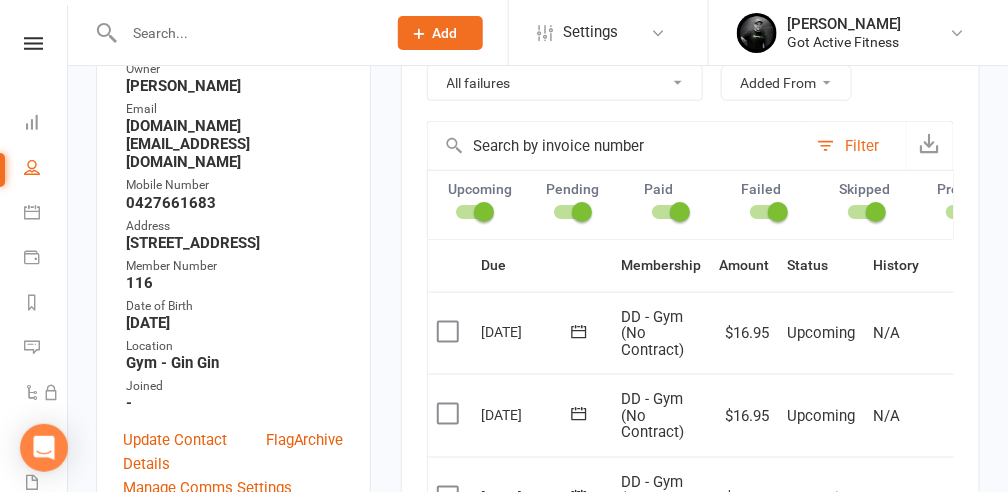 click on "Select preset search All failures All skipped payments All pending payments Successful payments (last 14 days)  Successful payments (last 30 days) Successful payments (last 90 days)" at bounding box center [565, 83] 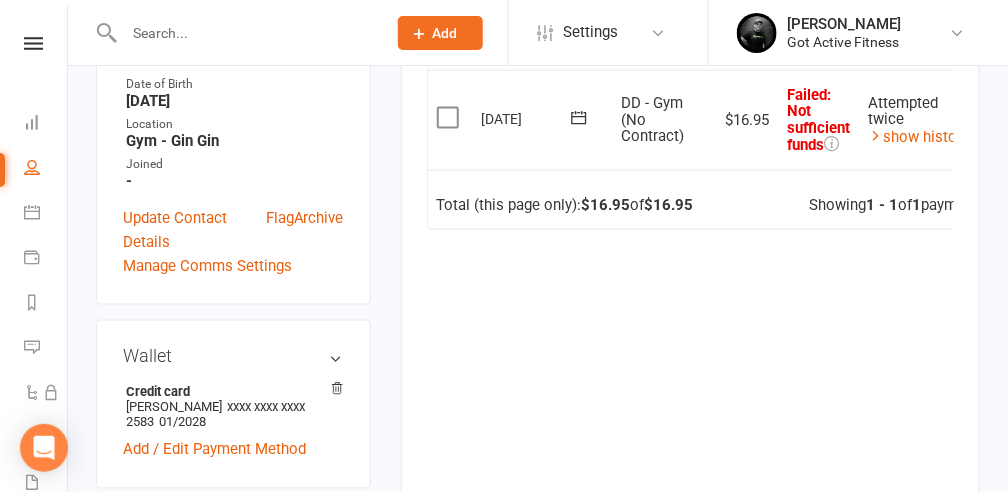 scroll, scrollTop: 600, scrollLeft: 0, axis: vertical 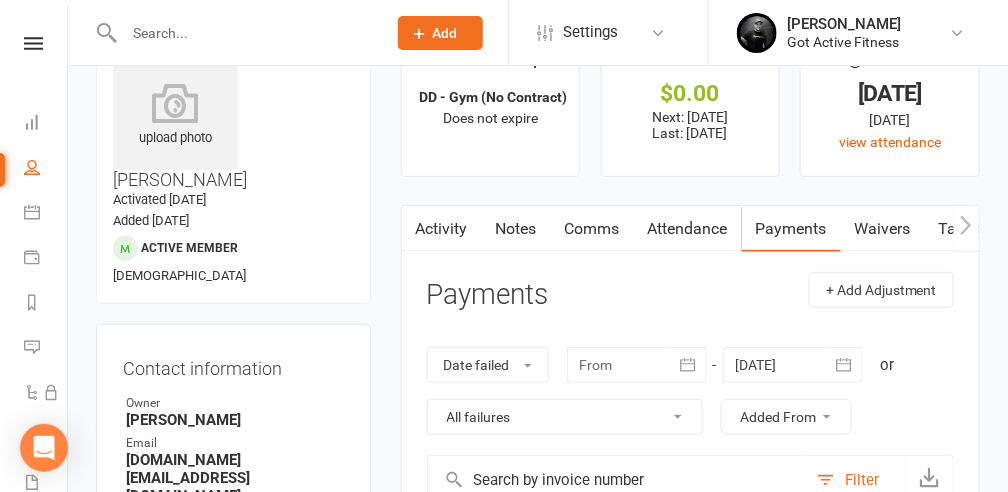 click on "Comms" at bounding box center [592, 229] 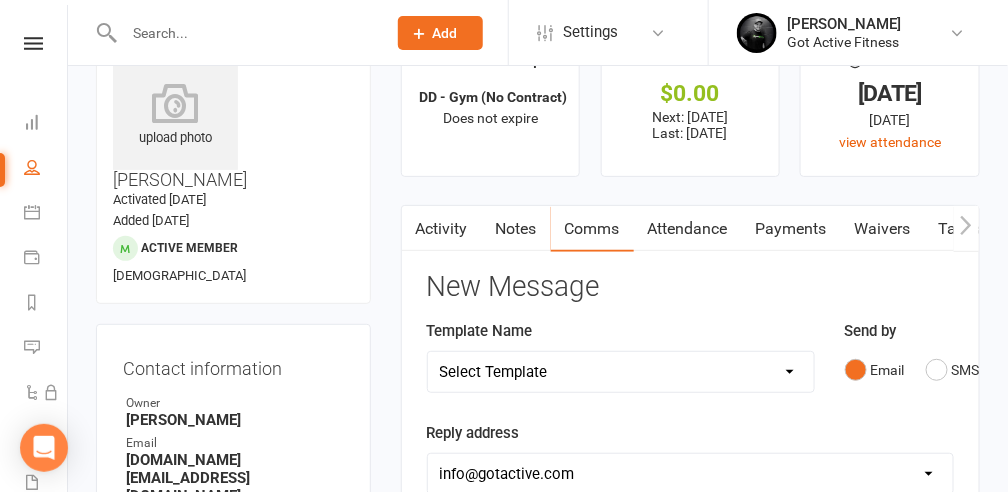 click on "Select Template [SMS] Blank [Email] FAILED PAYMENT email [Email] Failed Payment - FINAL NOTICE [SMS] Failed Payment - FINAL NOTICE (SMS) [SMS] Failed Payment (SMS) [SMS] Cancelled Membership [Email] Cancelled Memebership [Email] Membership due to expire [Email] Previous arrears on account" at bounding box center [621, 372] 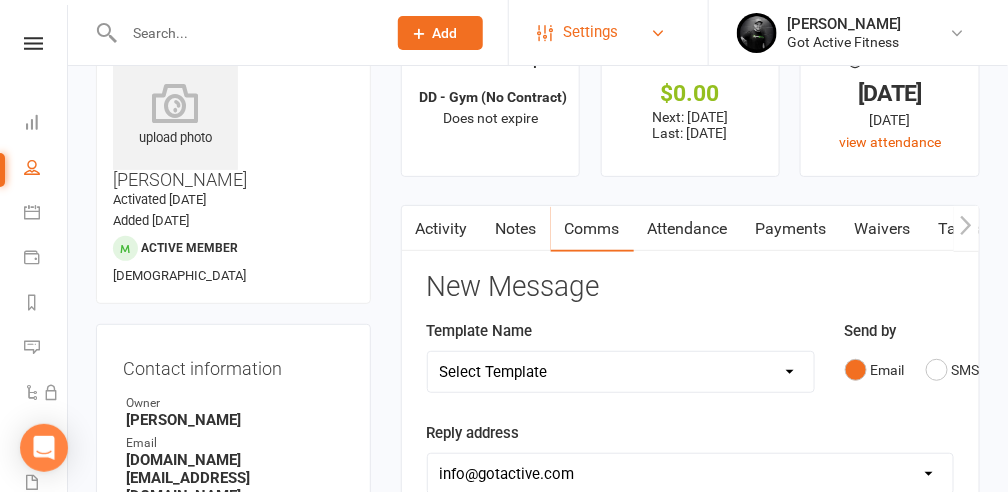select on "1" 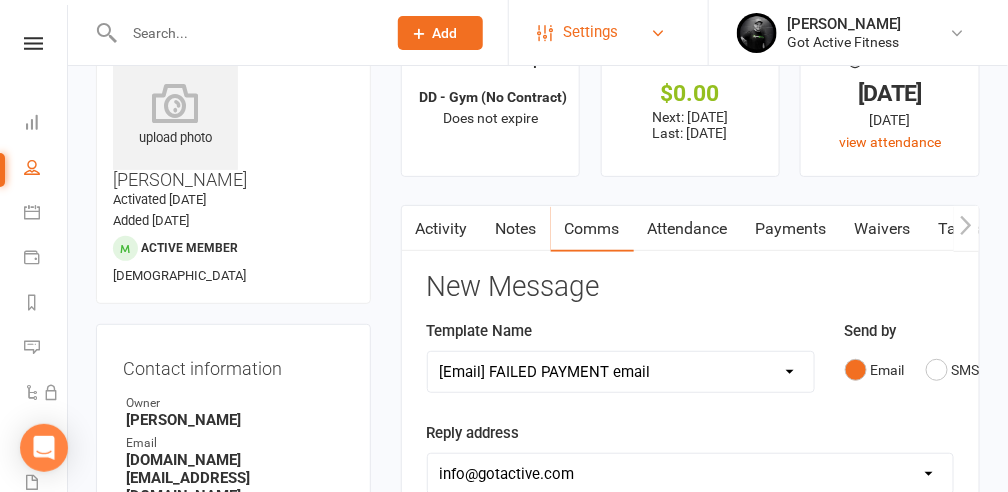 click on "Select Template [SMS] Blank [Email] FAILED PAYMENT email [Email] Failed Payment - FINAL NOTICE [SMS] Failed Payment - FINAL NOTICE (SMS) [SMS] Failed Payment (SMS) [SMS] Cancelled Membership [Email] Cancelled Memebership [Email] Membership due to expire [Email] Previous arrears on account" at bounding box center [621, 372] 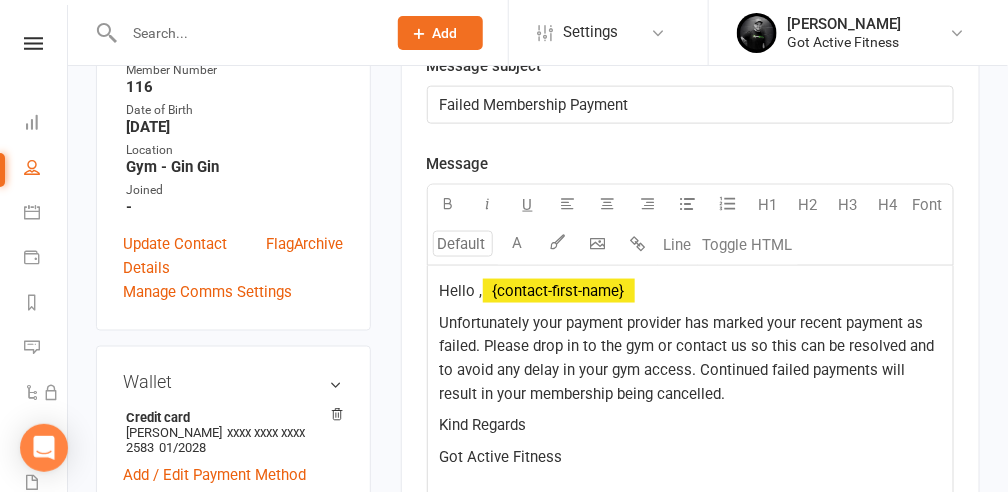 scroll, scrollTop: 600, scrollLeft: 0, axis: vertical 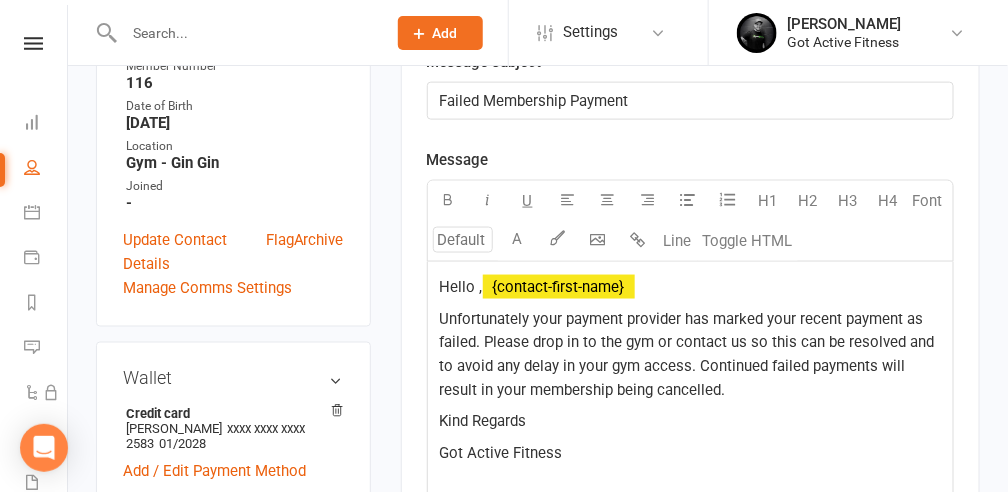 click on "Hello ,  ﻿ {contact-first-name}" 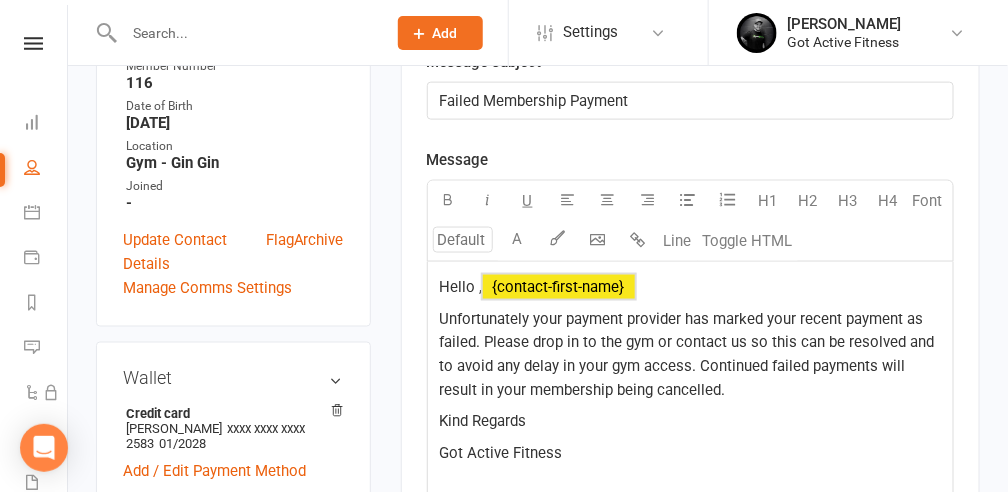 click on "Hello ,  ﻿ {contact-first-name}" 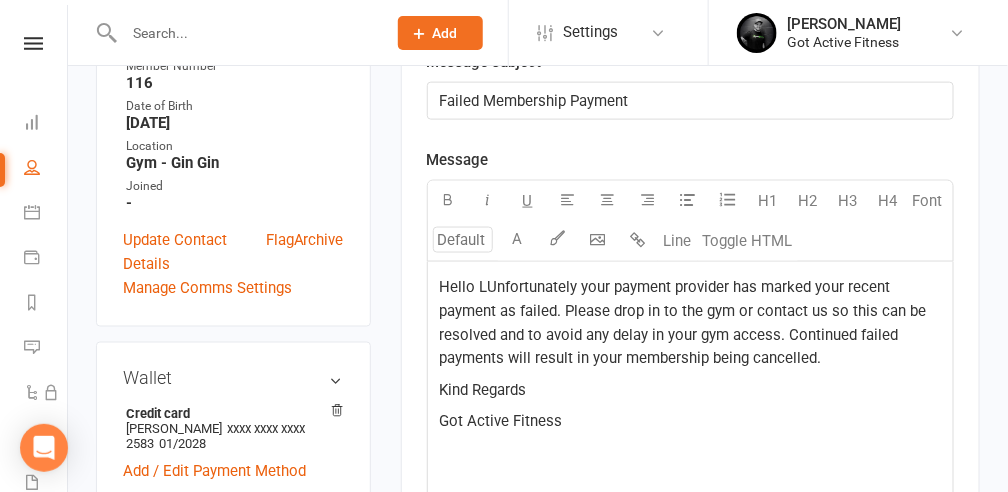 type 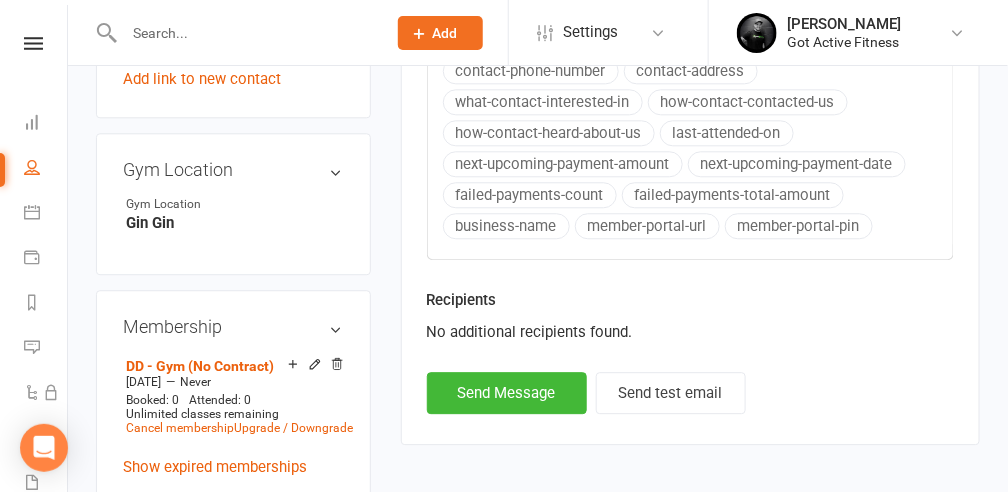 scroll, scrollTop: 1333, scrollLeft: 0, axis: vertical 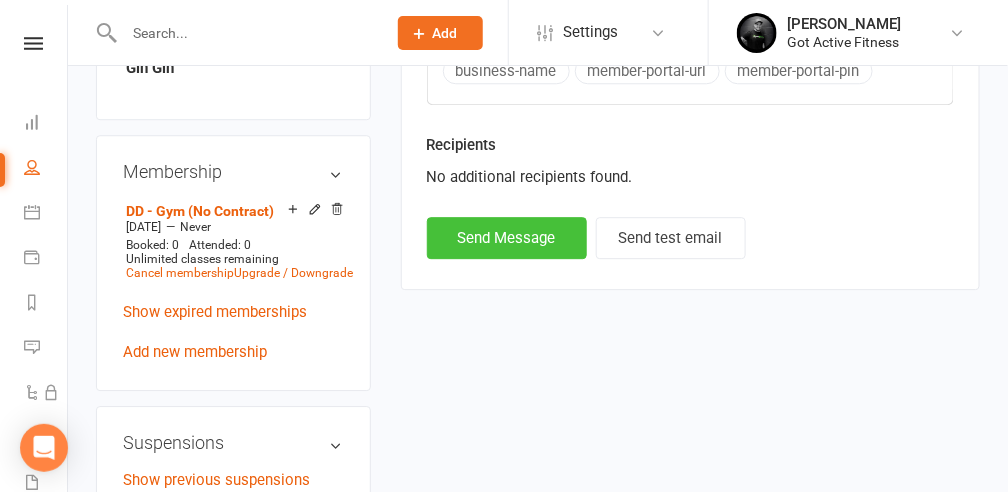 click on "Send Message" at bounding box center [507, 238] 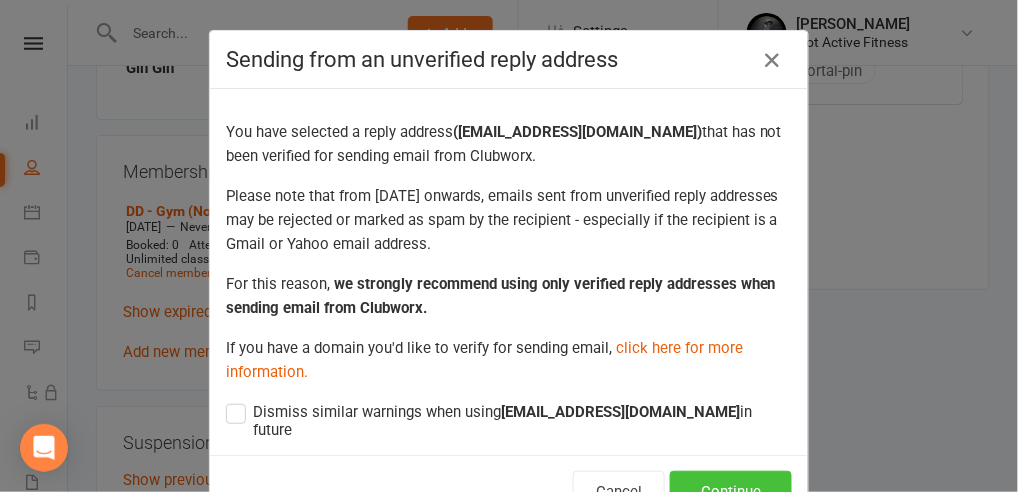 click on "Continue" at bounding box center [731, 492] 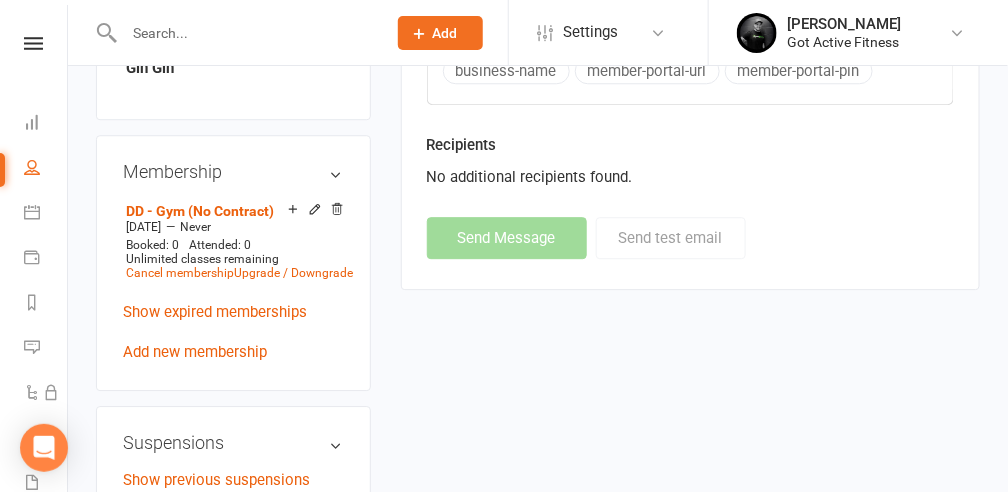 select 